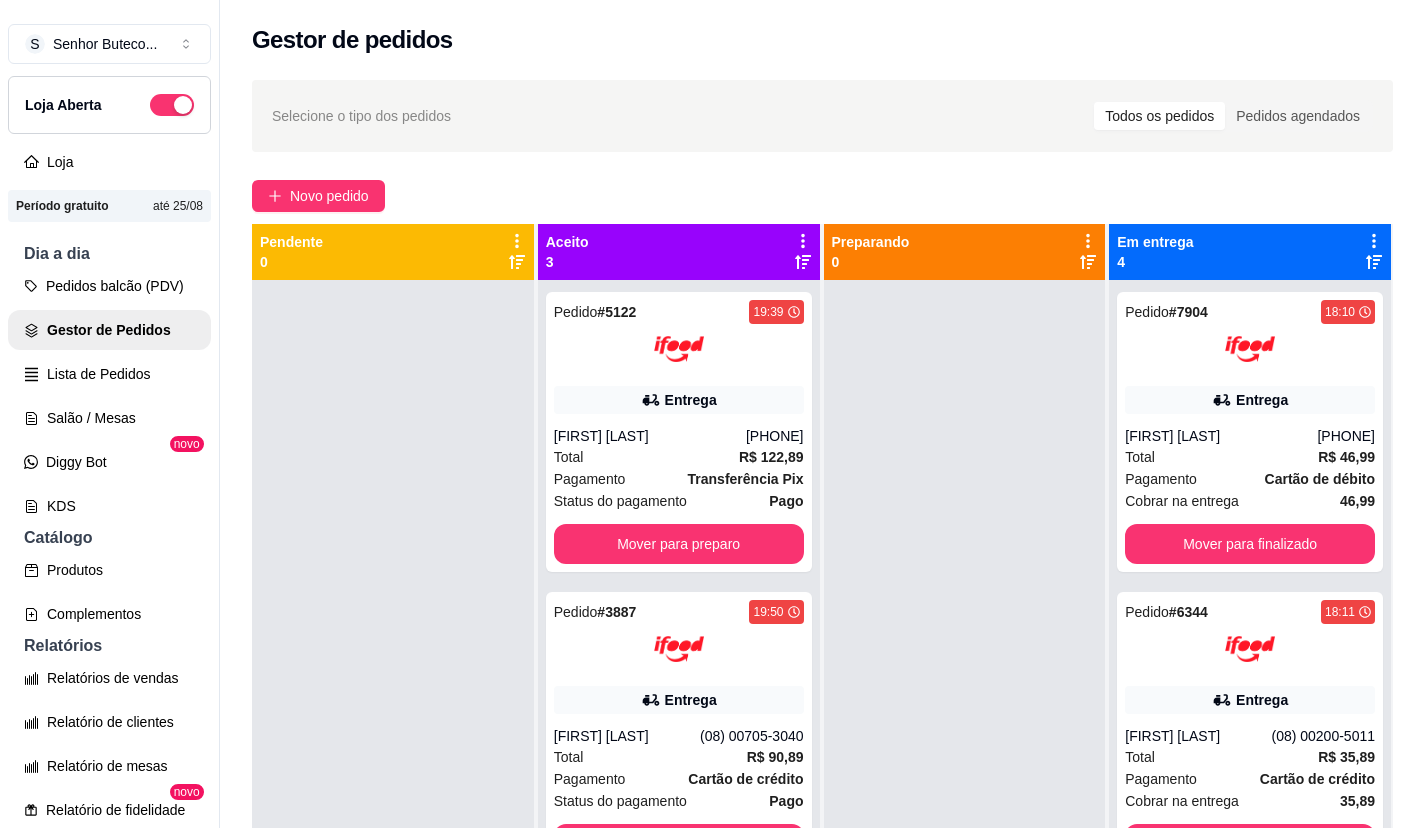 scroll, scrollTop: 0, scrollLeft: 0, axis: both 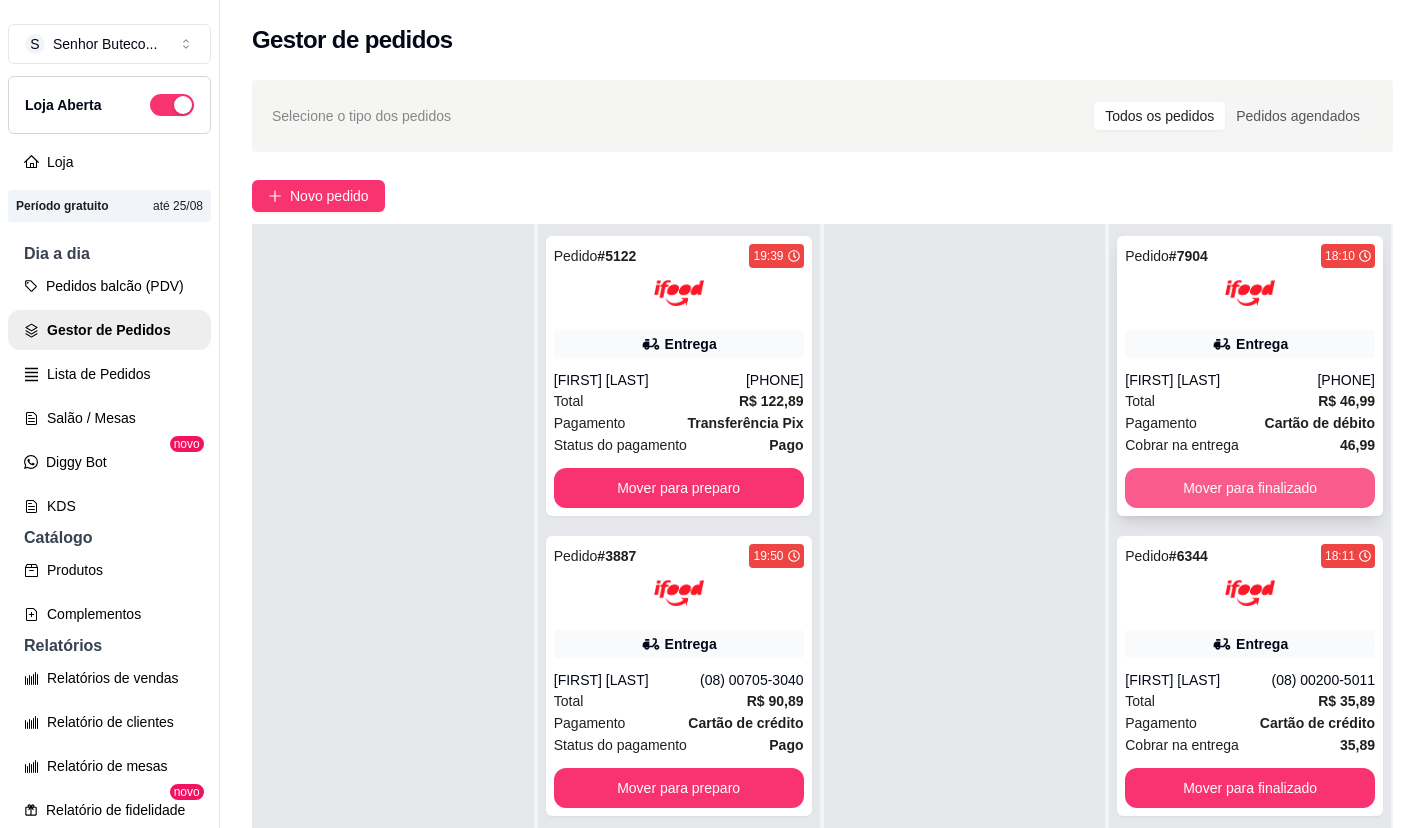 click on "Mover para finalizado" at bounding box center (1250, 488) 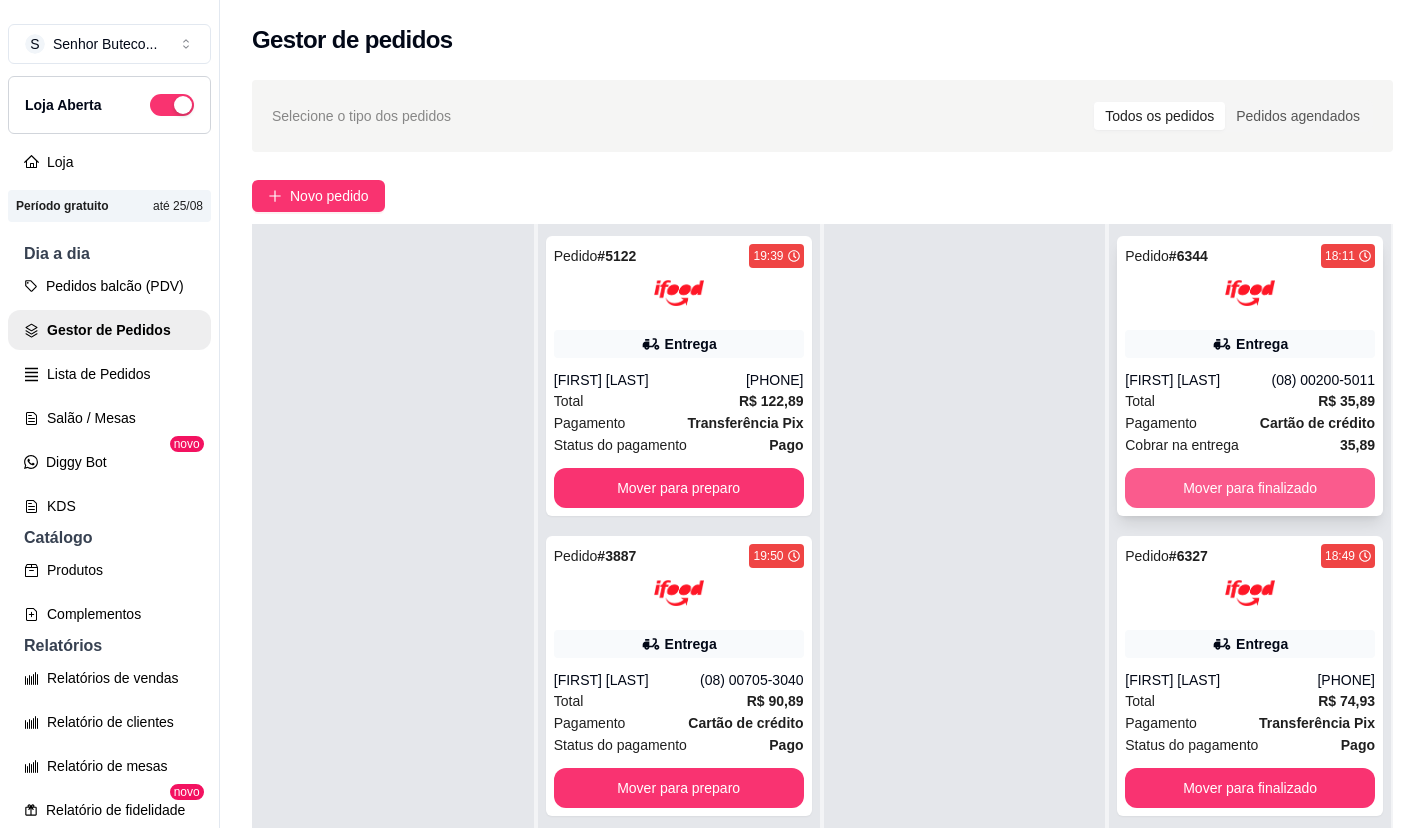 click on "Mover para finalizado" at bounding box center [1250, 488] 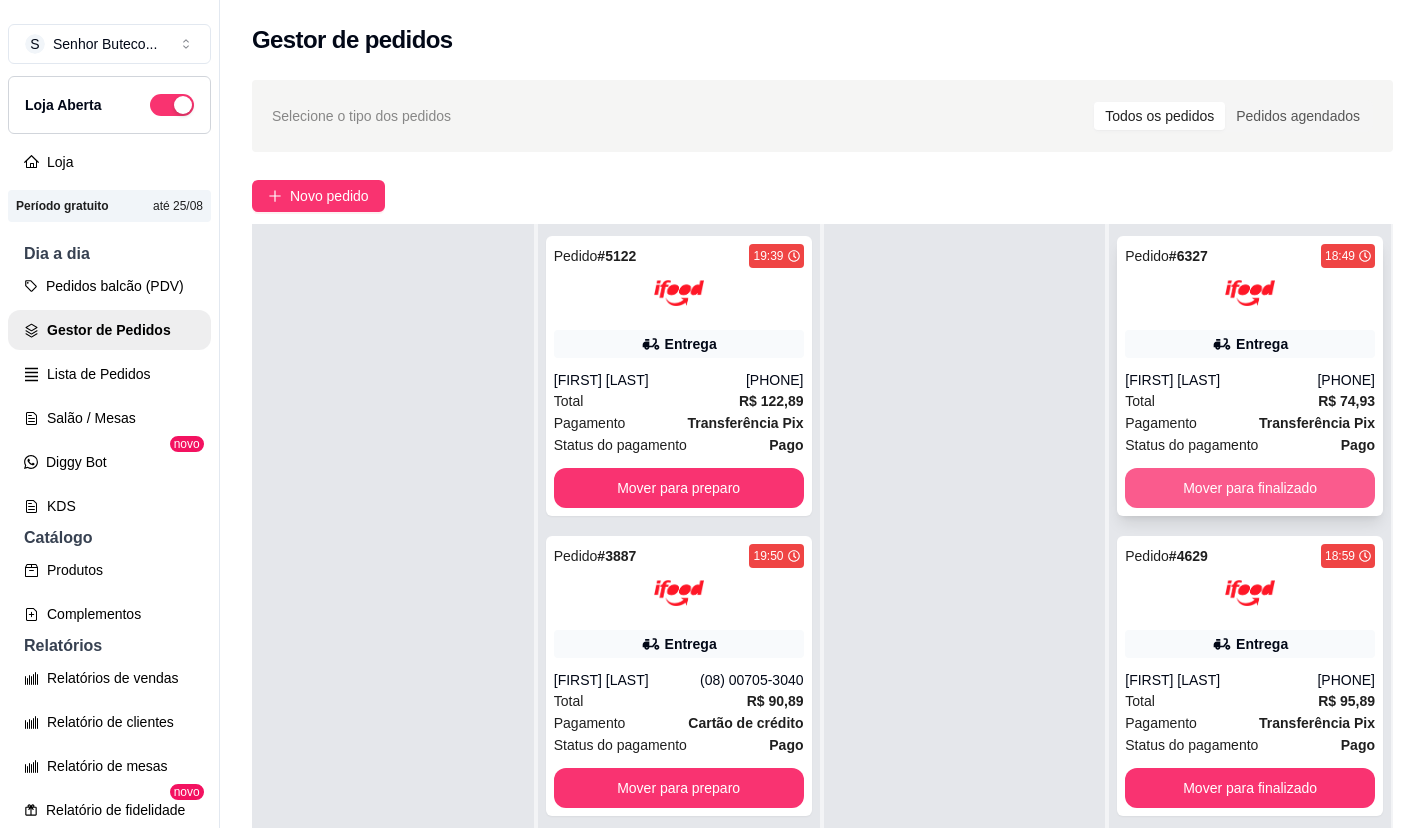 click on "Mover para finalizado" at bounding box center [1250, 488] 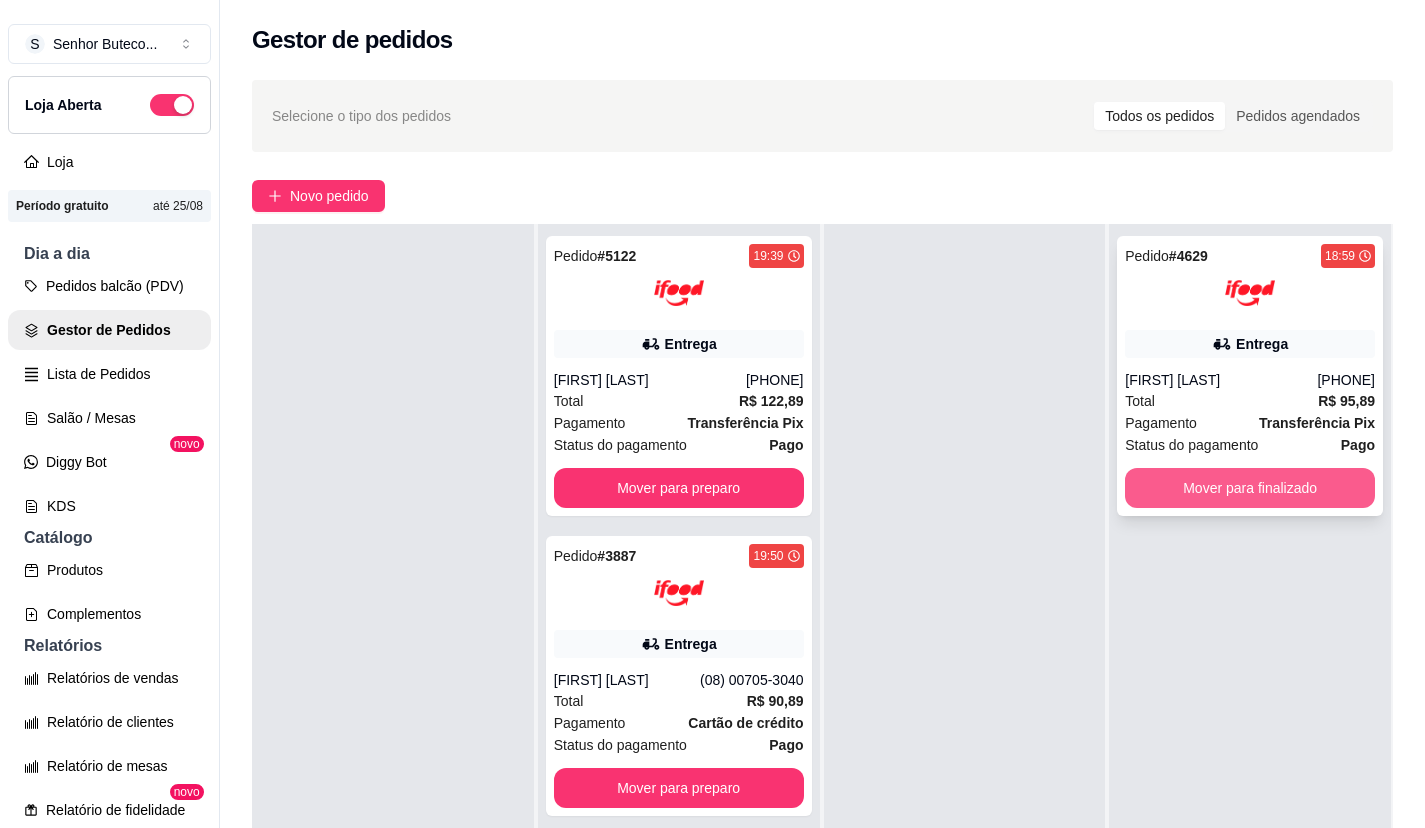 click on "Mover para finalizado" at bounding box center (1250, 488) 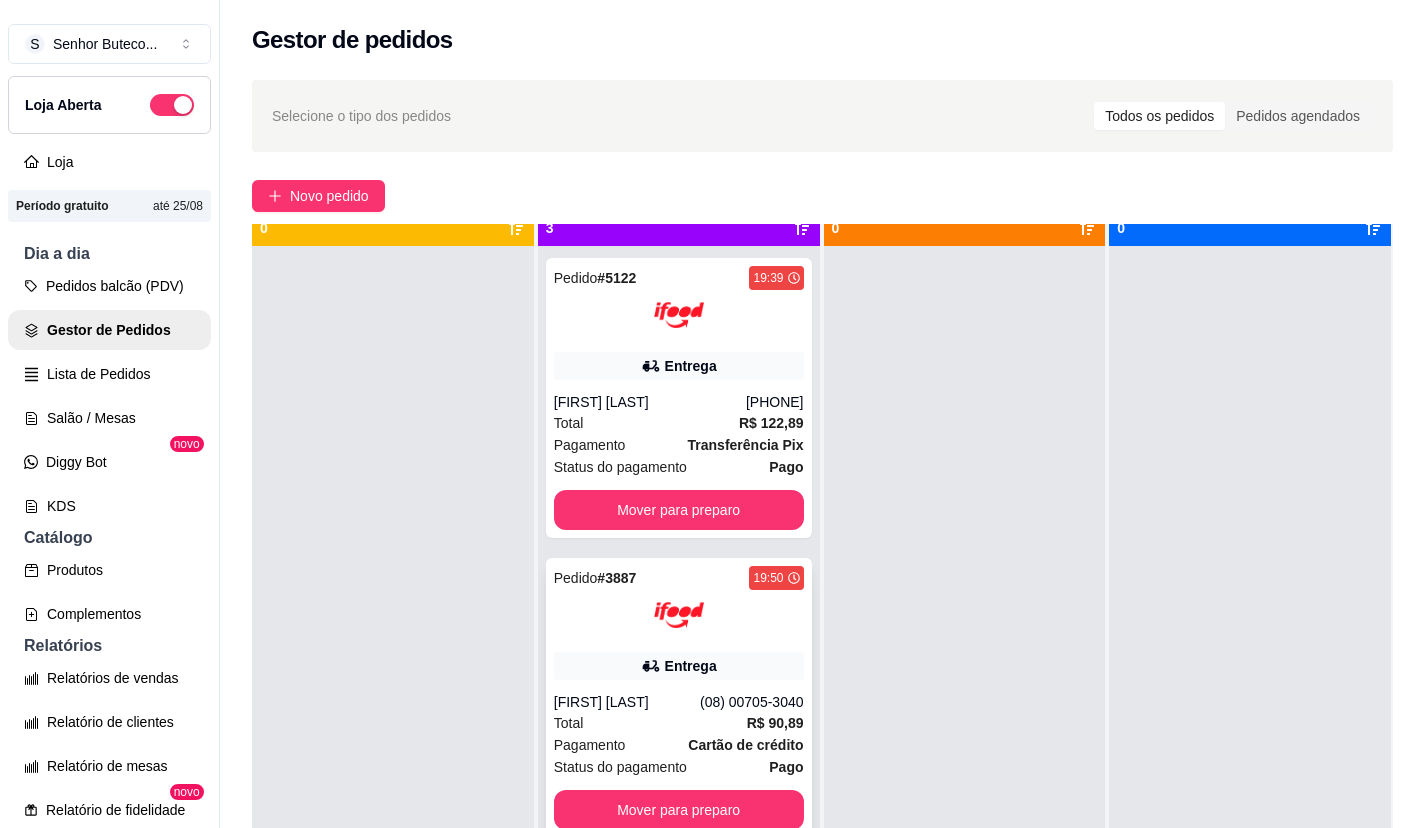 scroll, scrollTop: 0, scrollLeft: 0, axis: both 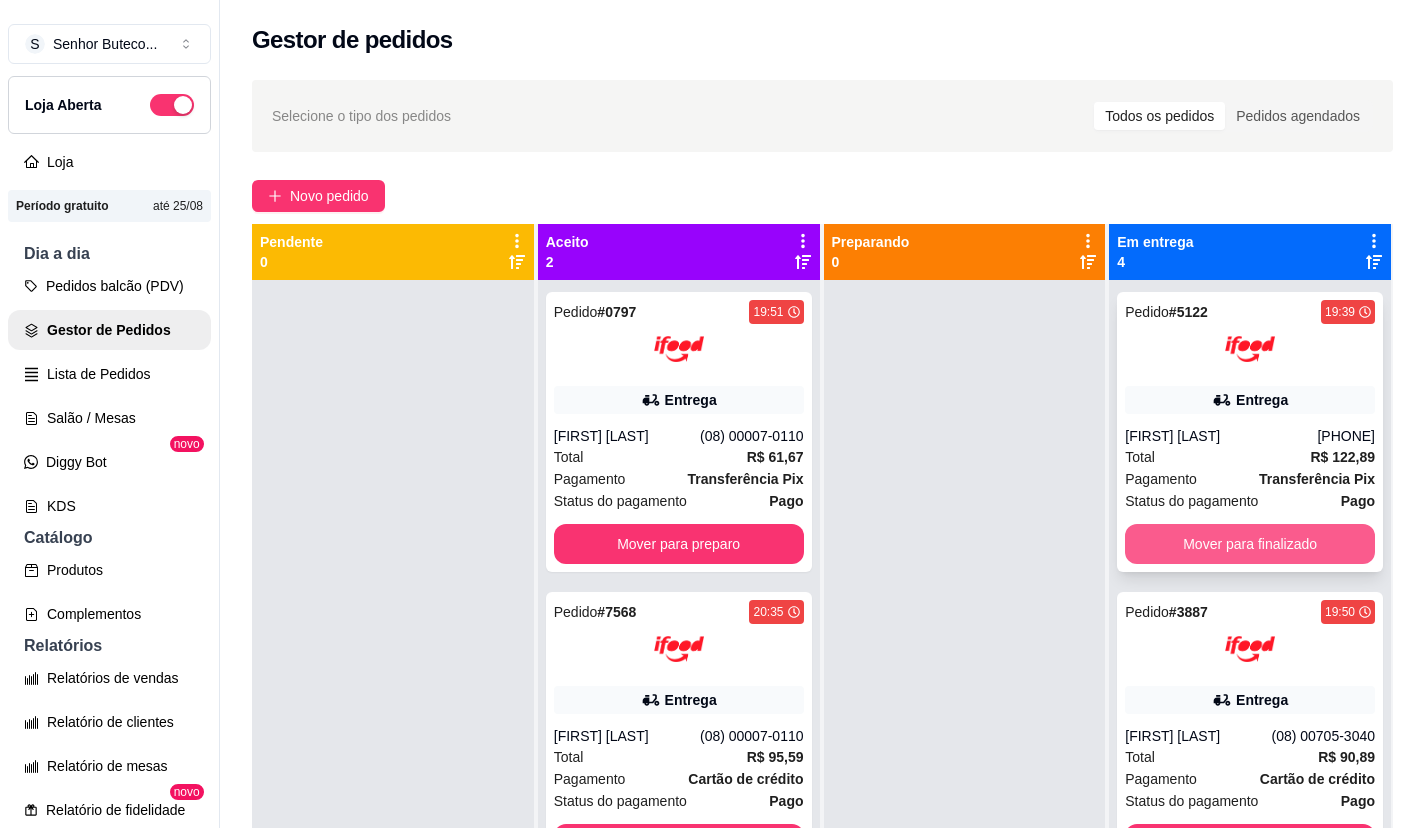 click on "Mover para finalizado" at bounding box center (1250, 544) 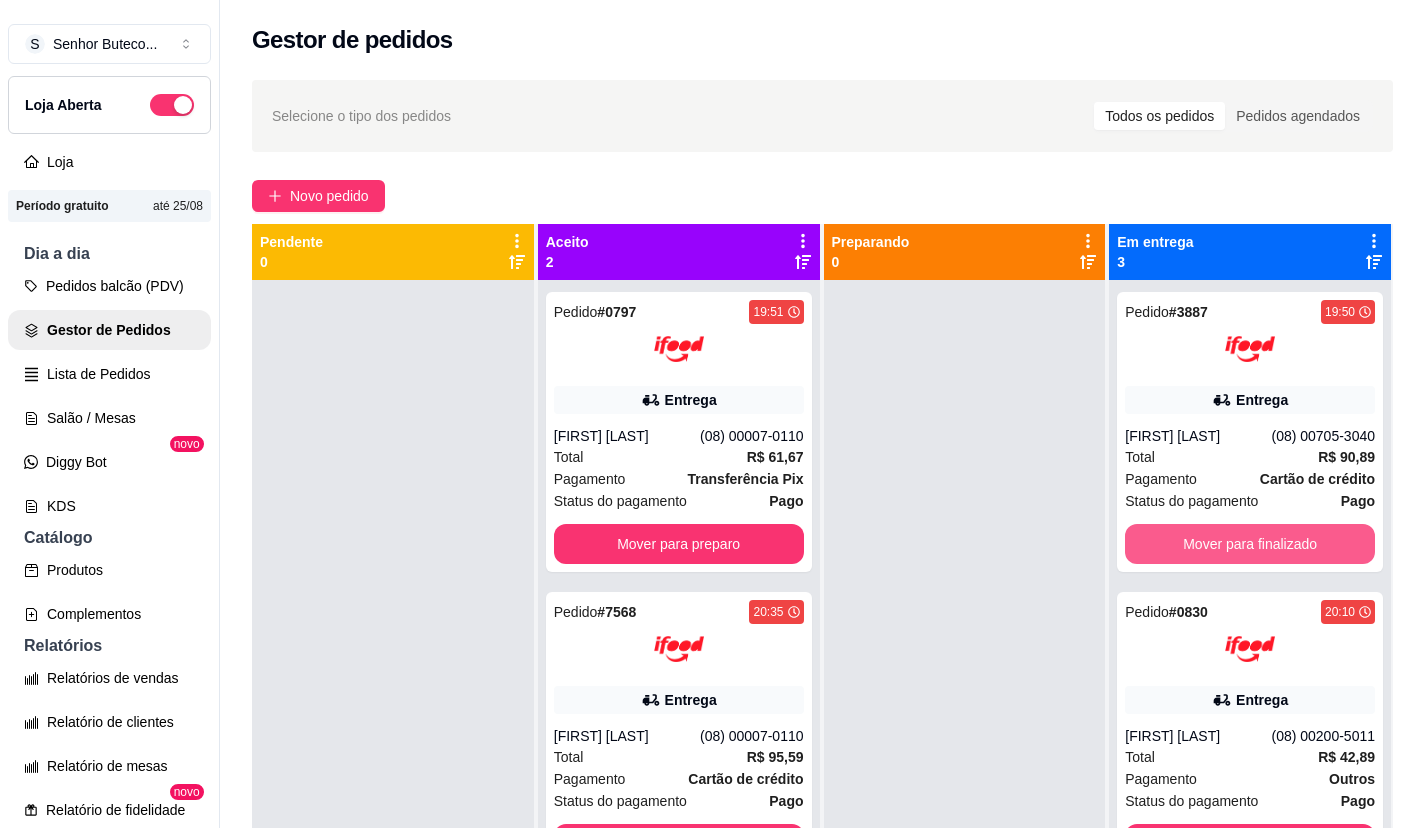 click on "Mover para finalizado" at bounding box center [1250, 544] 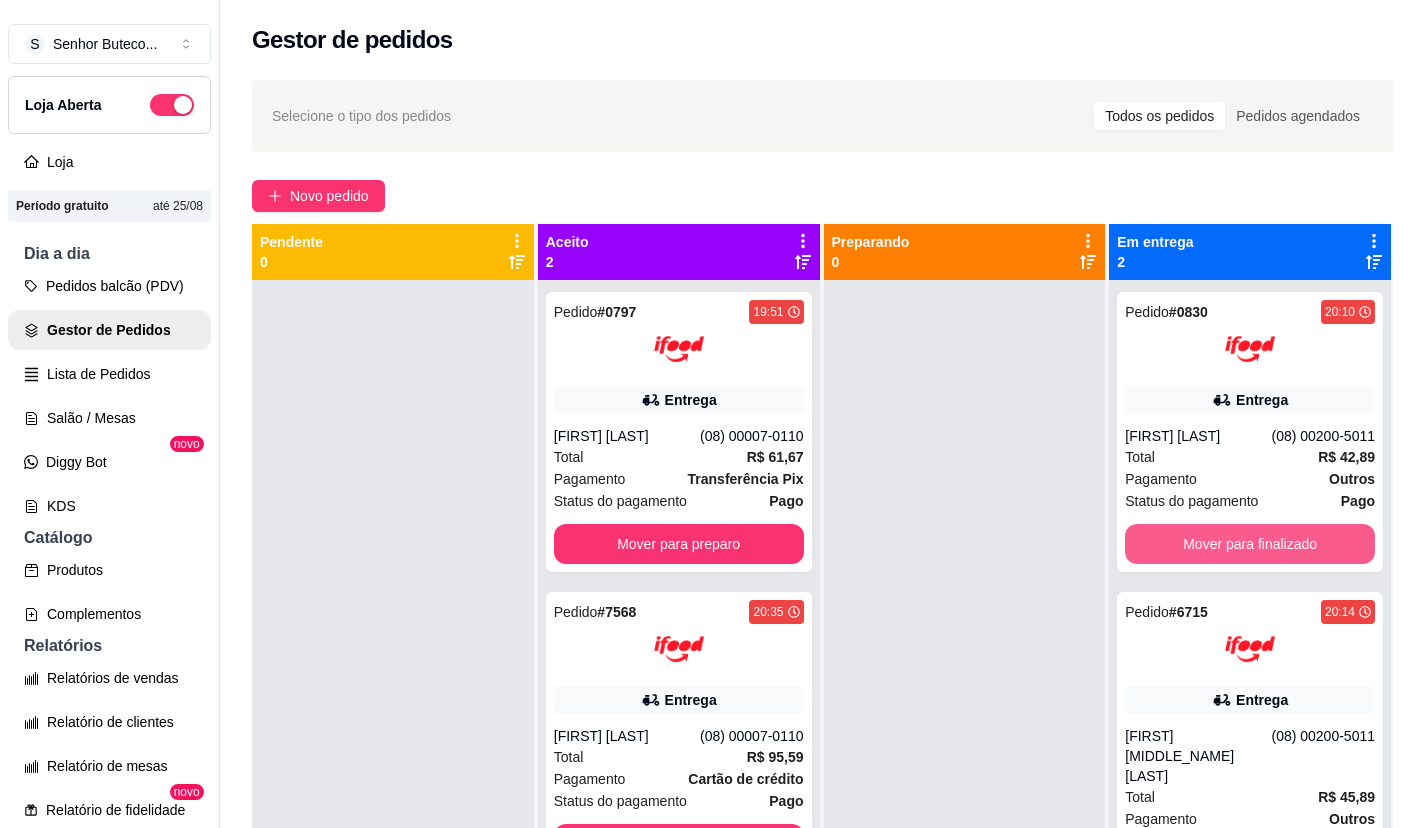 click on "Mover para finalizado" at bounding box center [1250, 544] 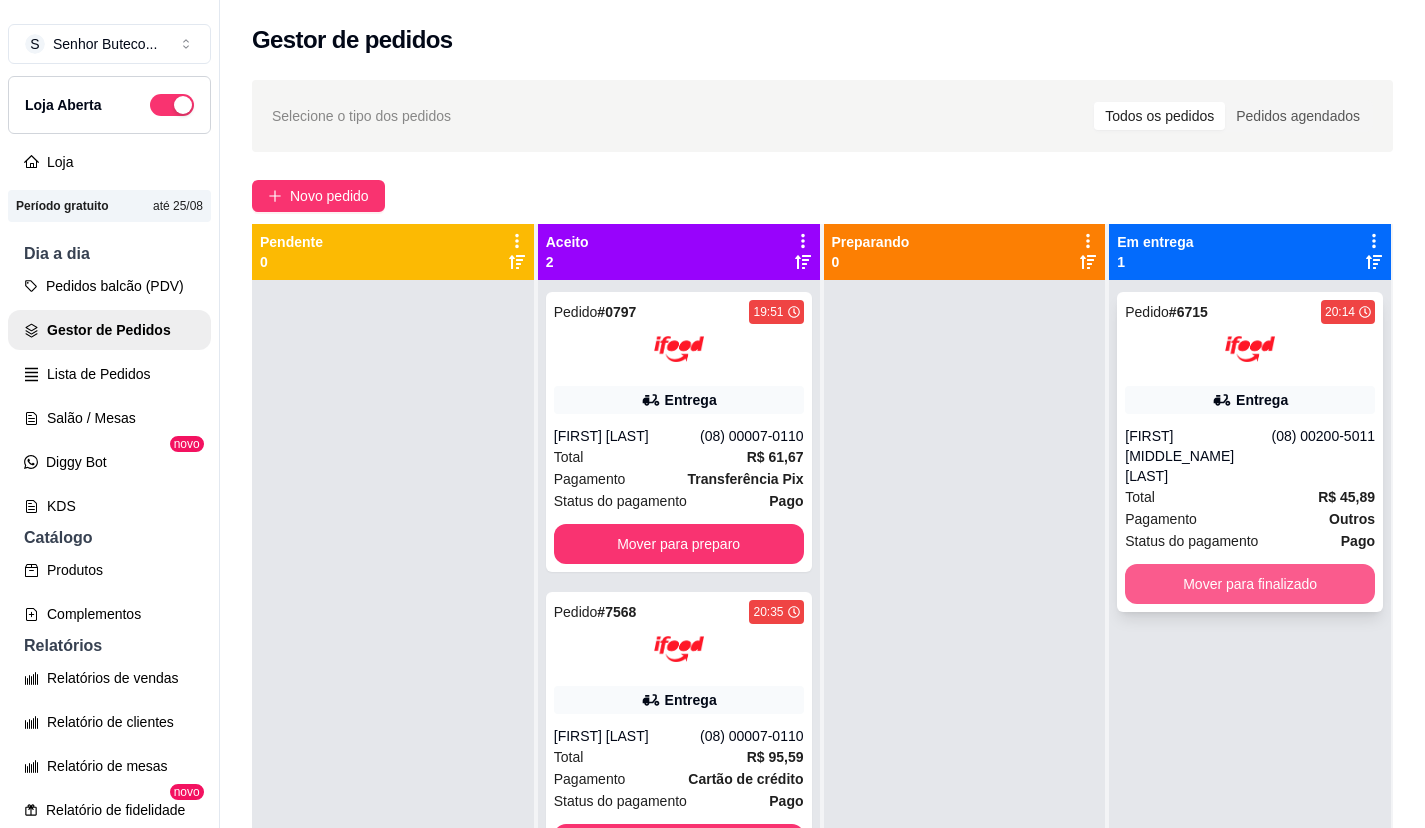 click on "Mover para finalizado" at bounding box center [1250, 584] 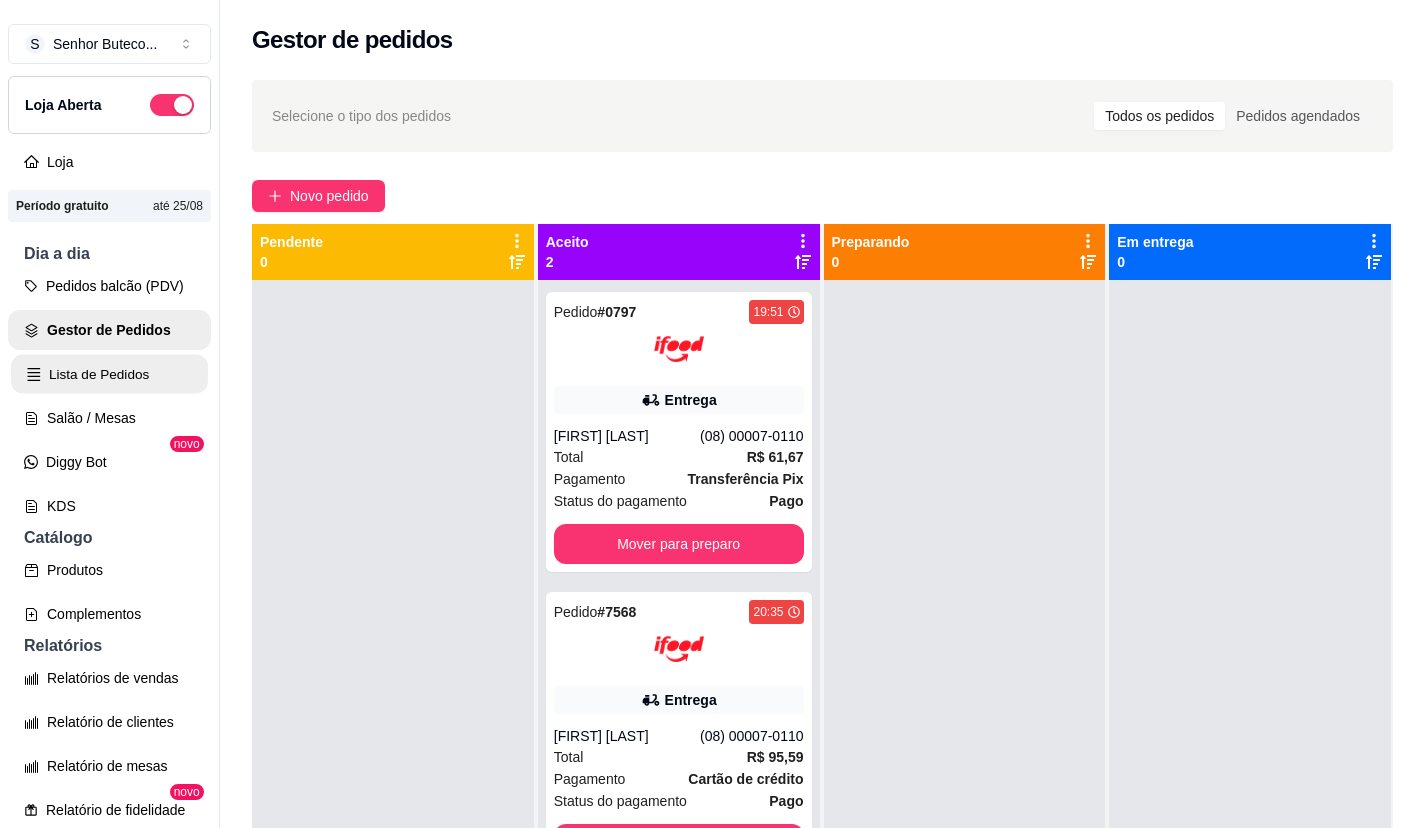 click on "Lista de Pedidos" at bounding box center [109, 374] 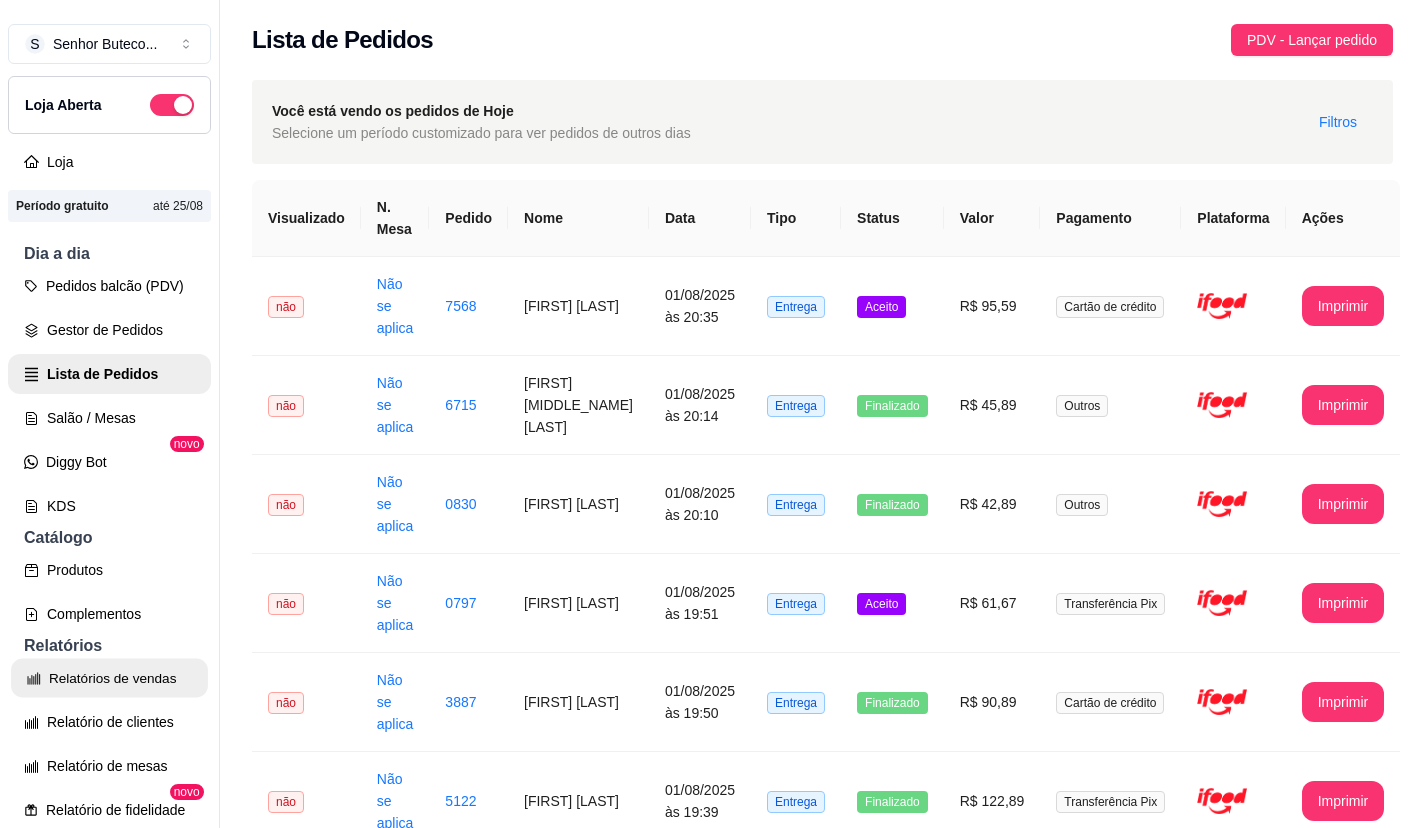 click on "Relatórios de vendas" at bounding box center (109, 678) 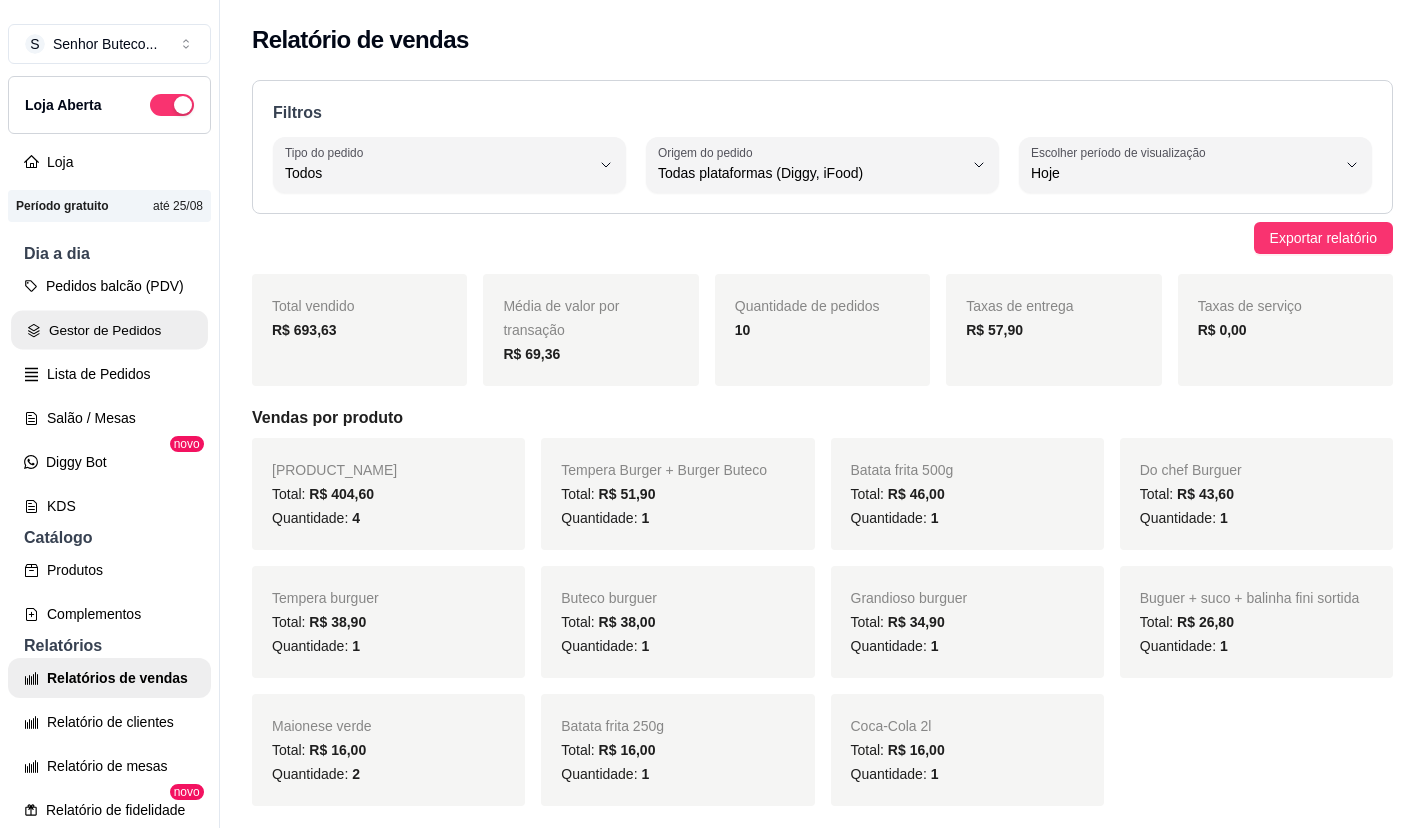 click on "Gestor de Pedidos" at bounding box center [109, 330] 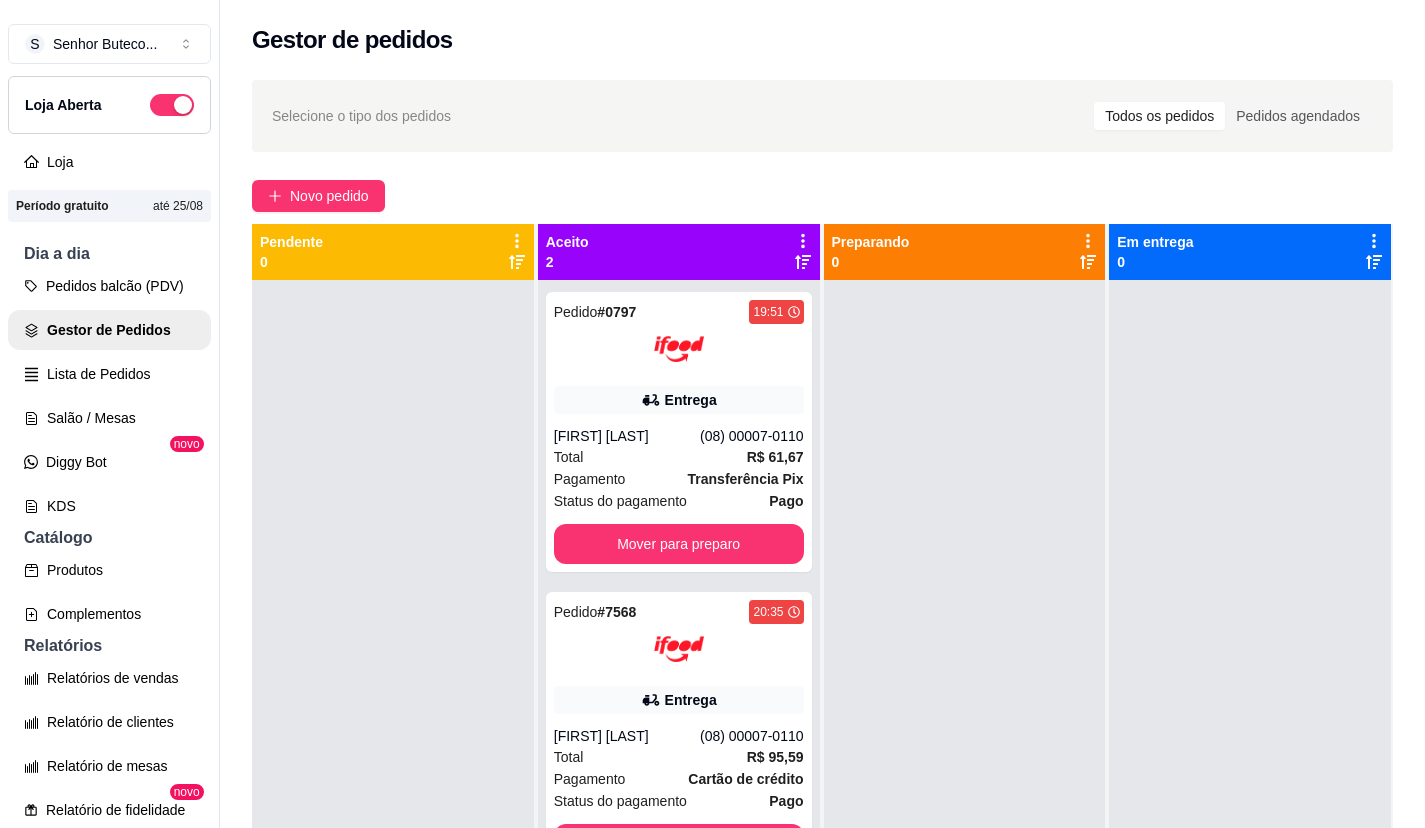 click on "Gestor de Pedidos" at bounding box center (109, 330) 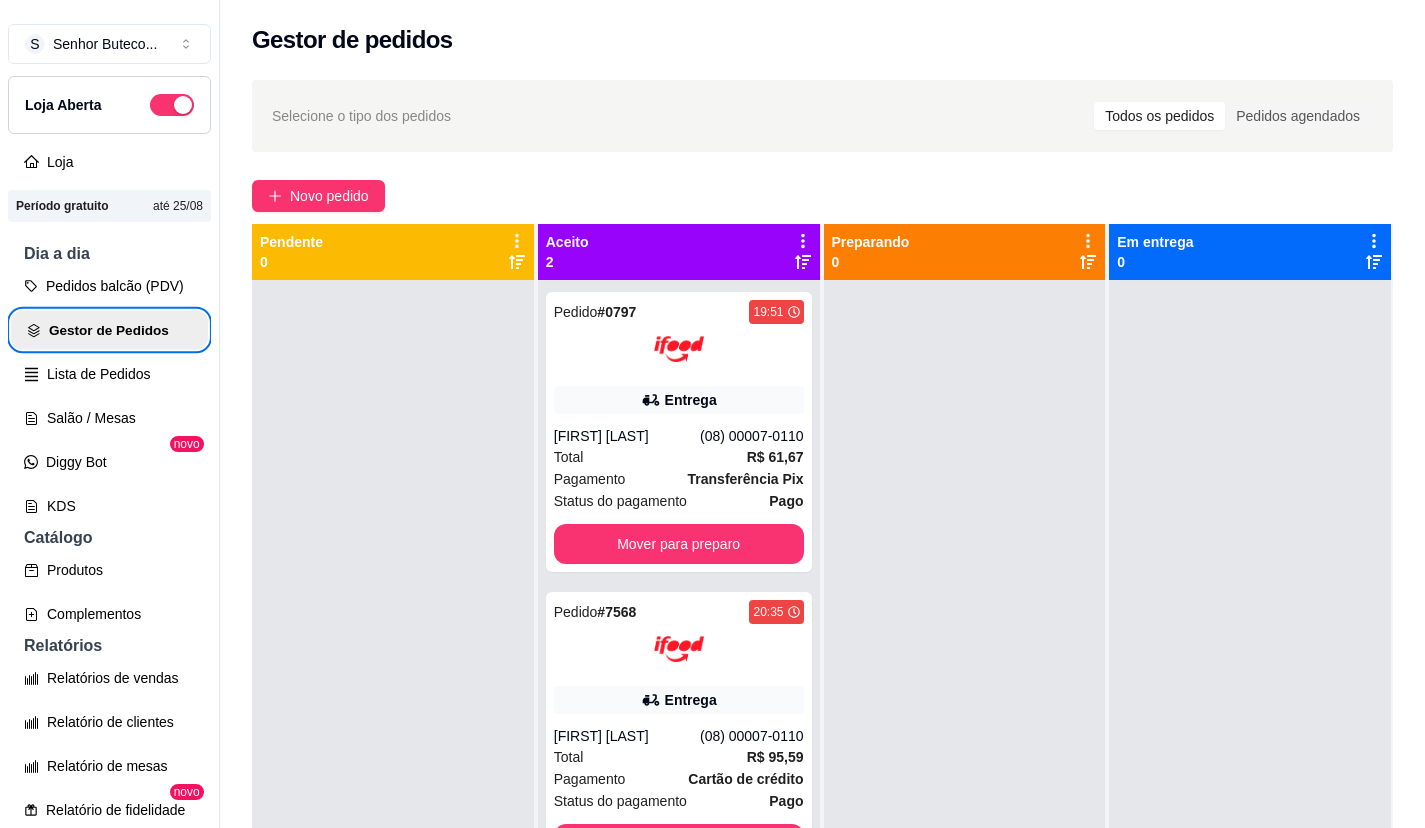 click on "Gestor de Pedidos" at bounding box center [109, 330] 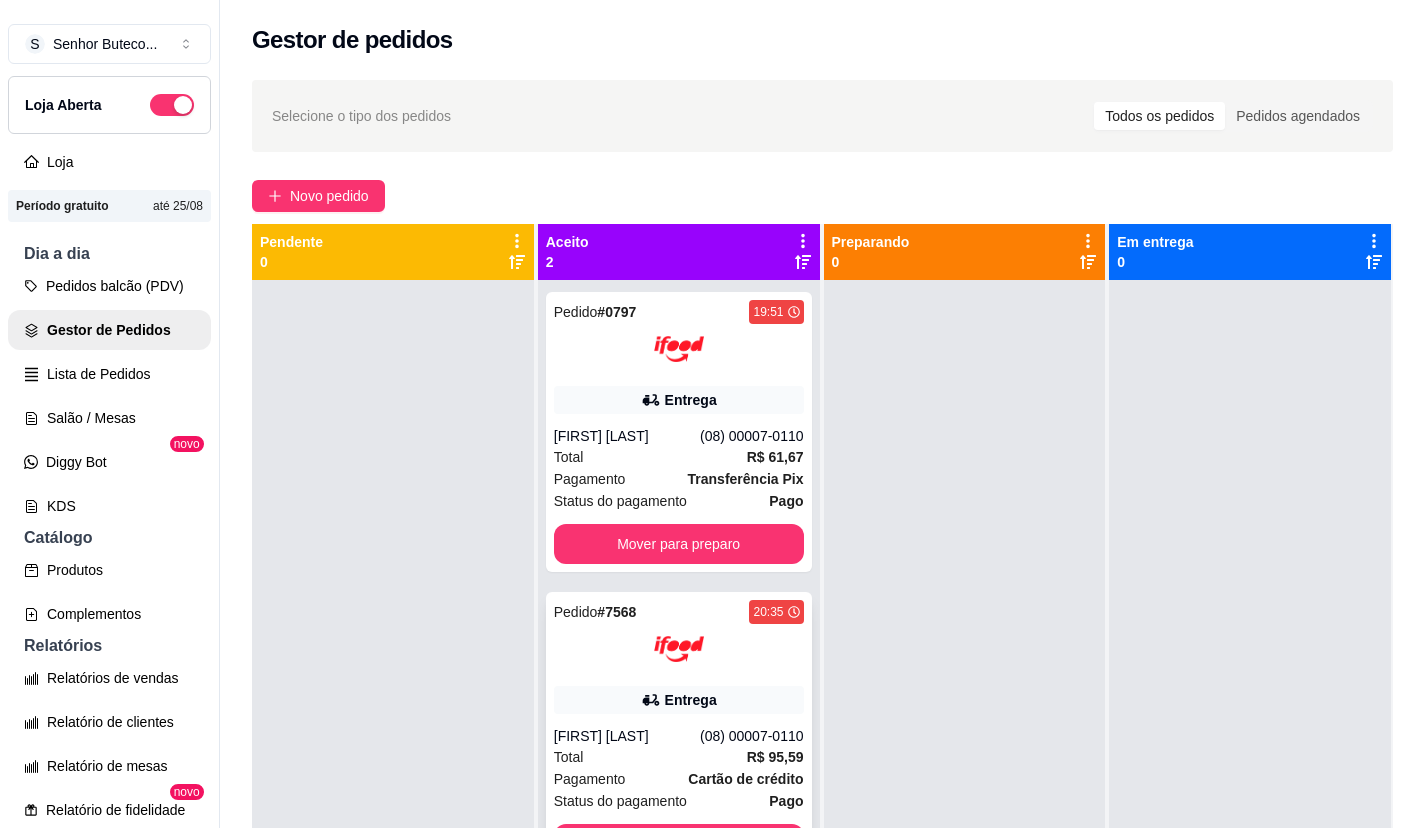 click at bounding box center [679, 649] 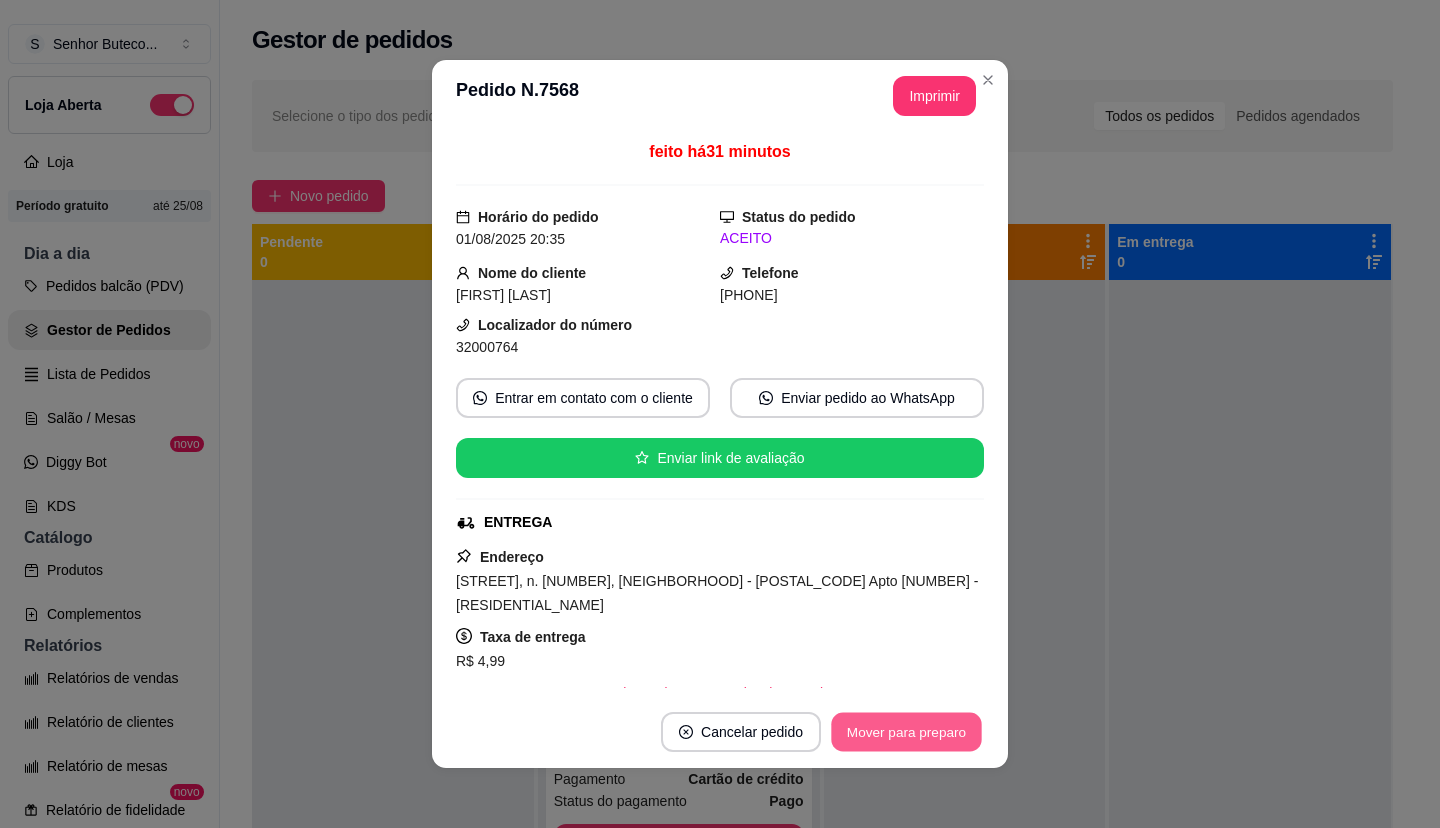 click on "Mover para preparo" at bounding box center (906, 732) 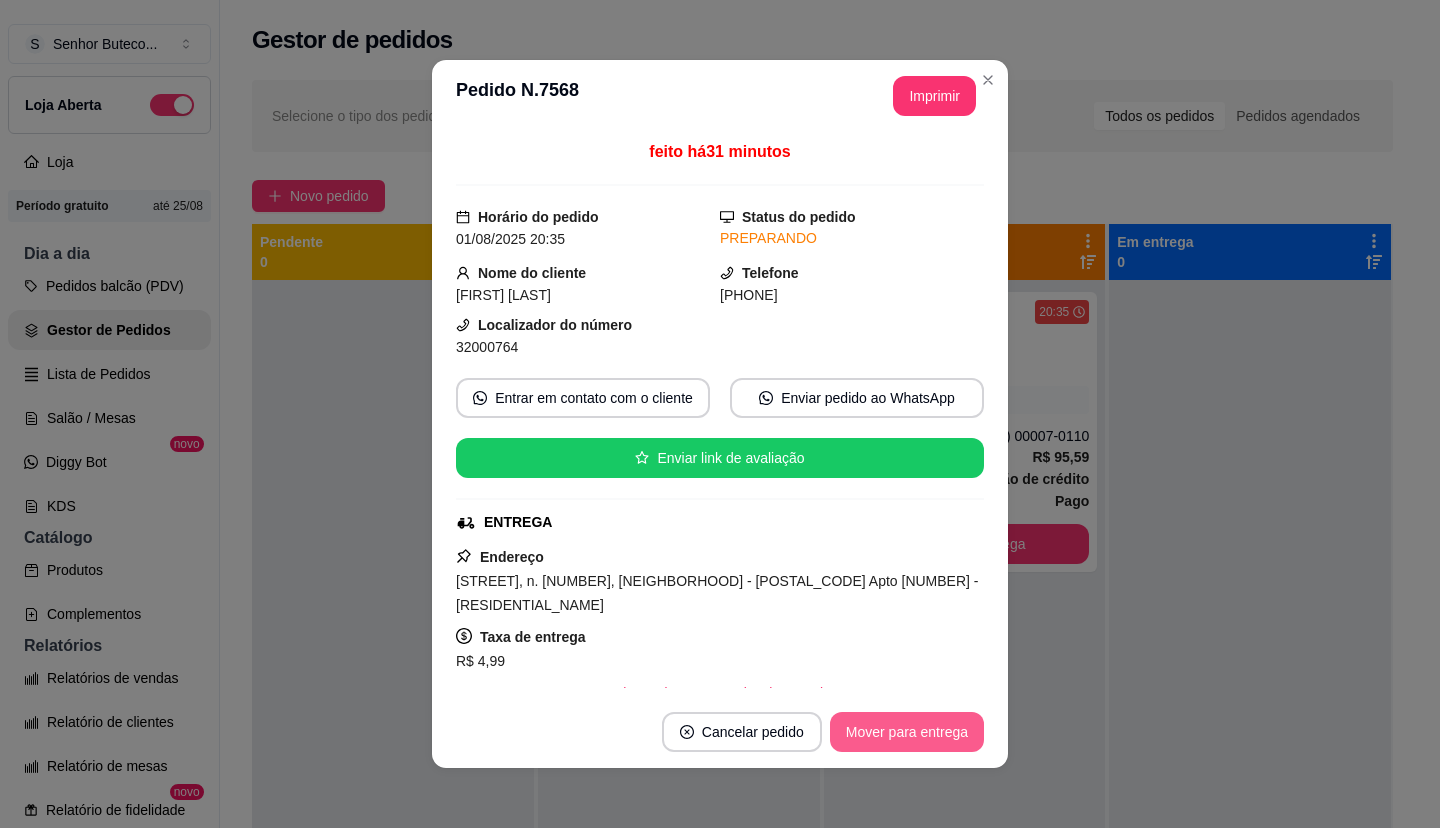 click on "Mover para entrega" at bounding box center [907, 732] 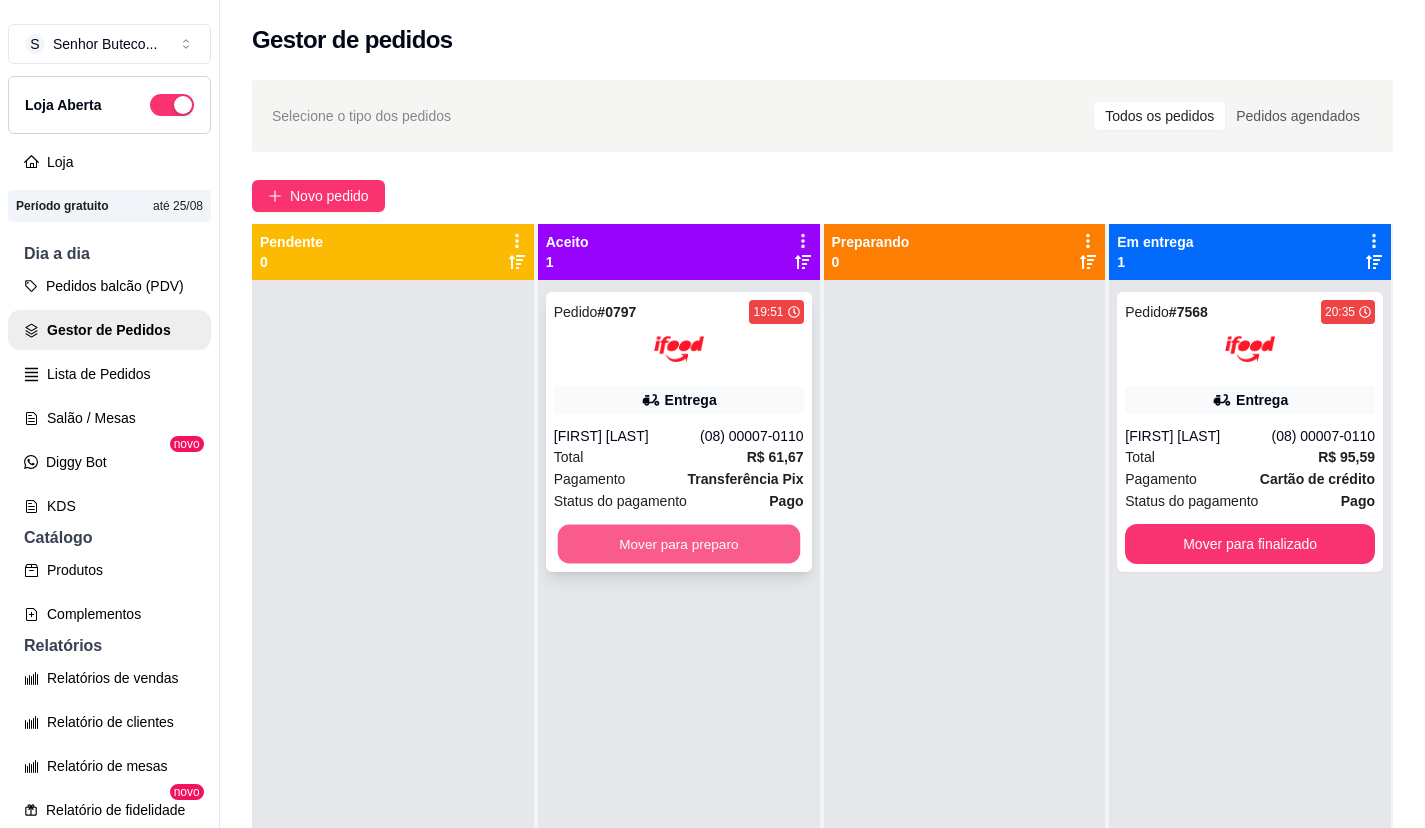 click on "Mover para preparo" at bounding box center (678, 544) 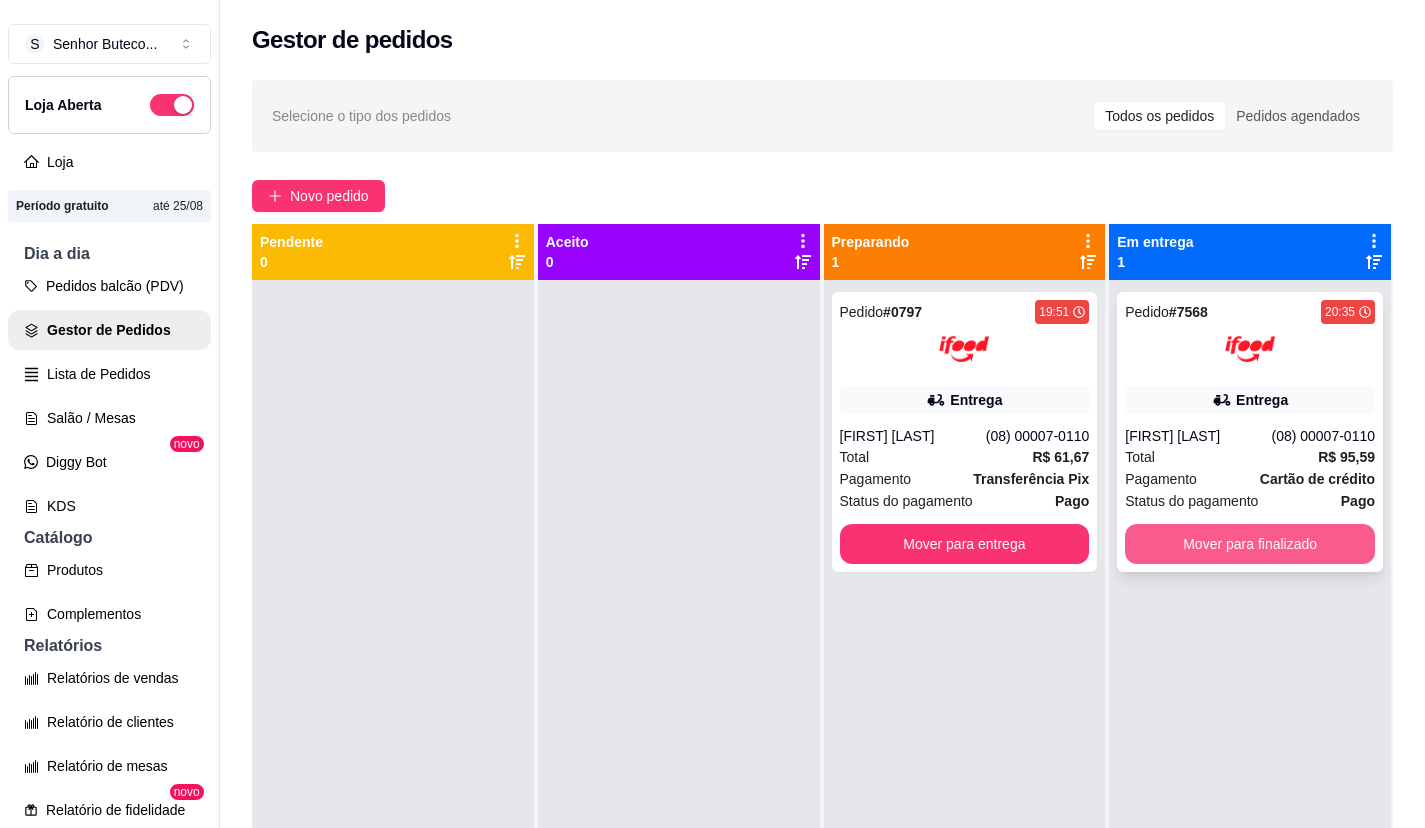 click on "Mover para finalizado" at bounding box center [1250, 544] 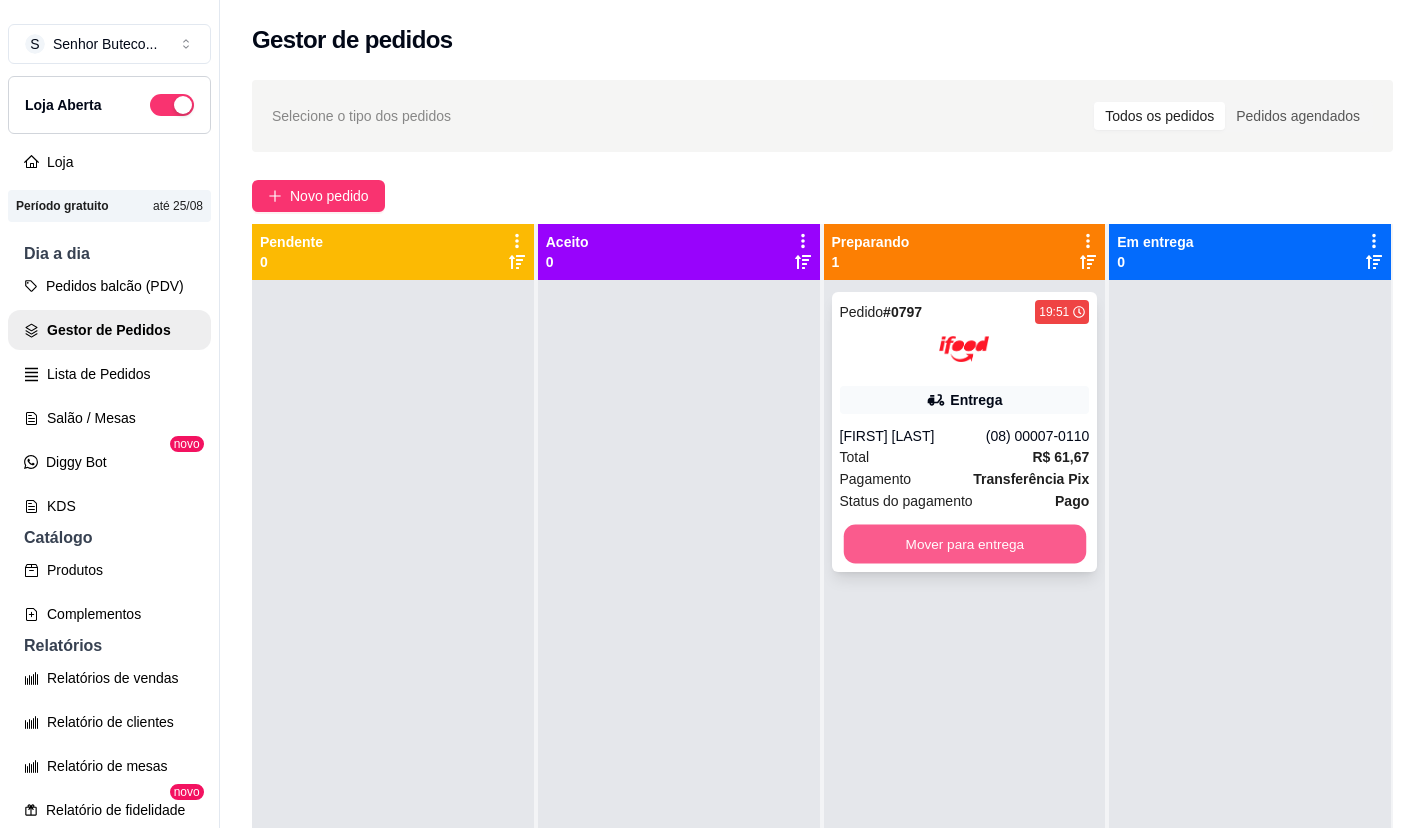 click on "Mover para entrega" at bounding box center (964, 544) 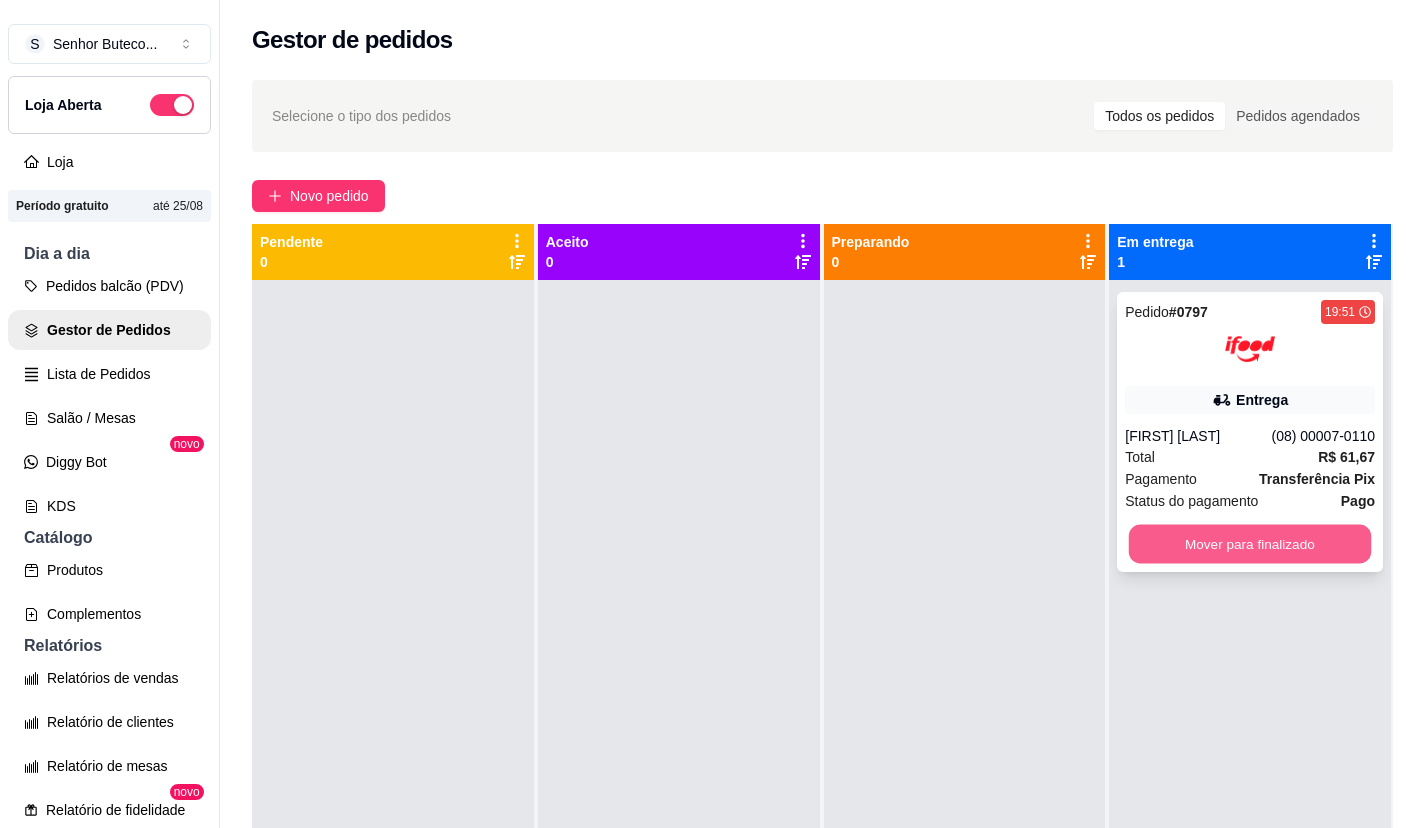 click on "Mover para finalizado" at bounding box center [1250, 544] 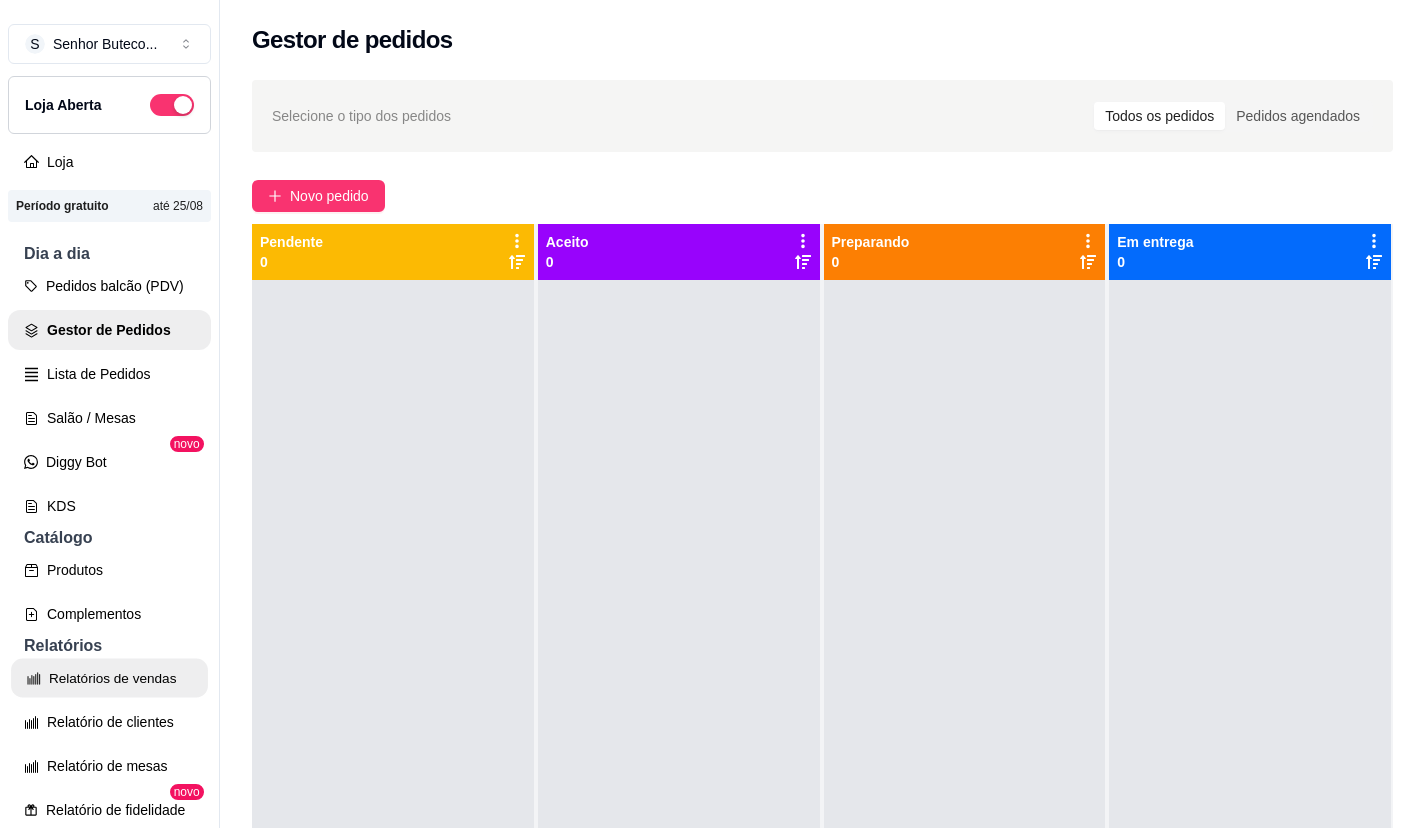 click on "Relatórios de vendas" at bounding box center [109, 678] 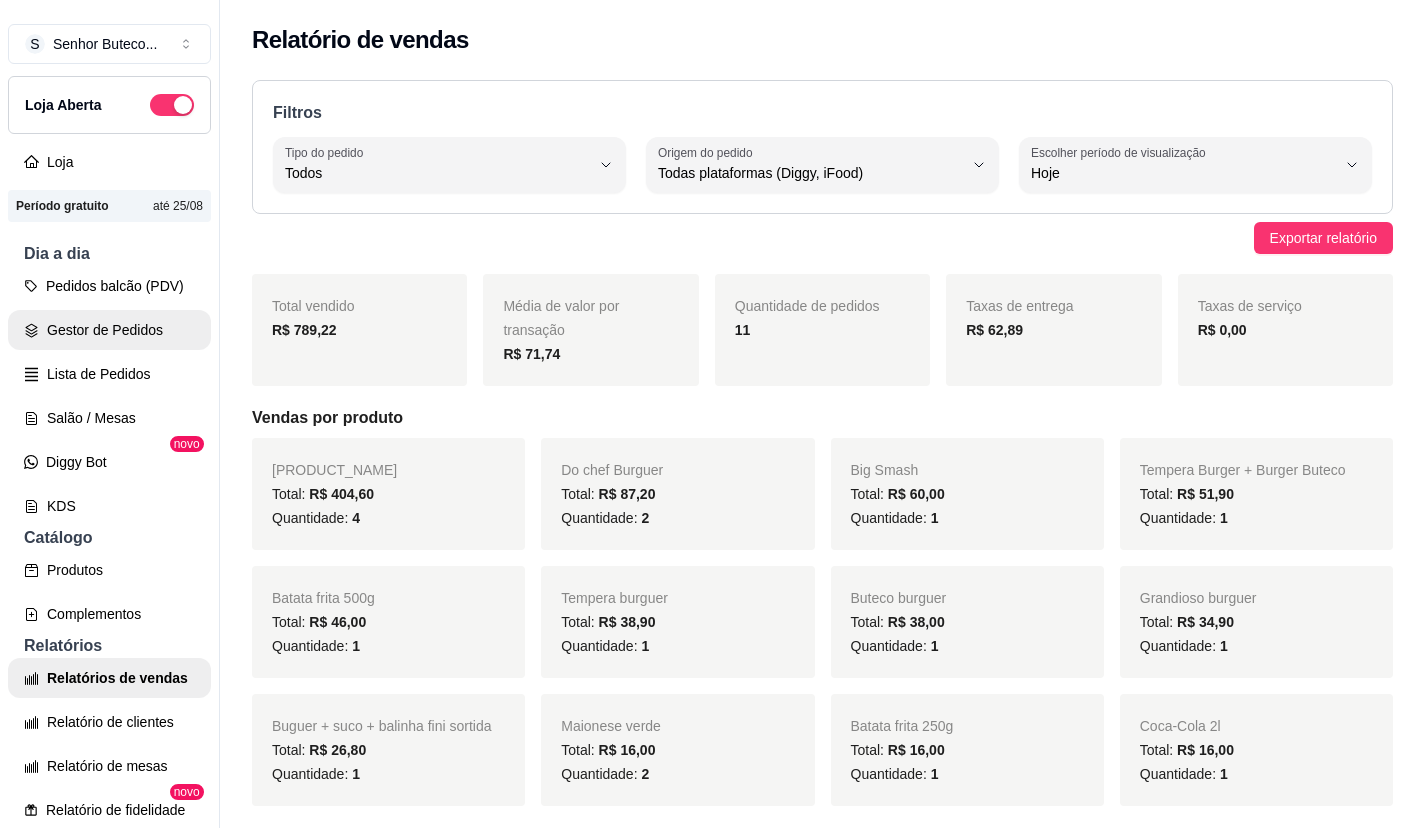 click on "Gestor de Pedidos" at bounding box center (109, 330) 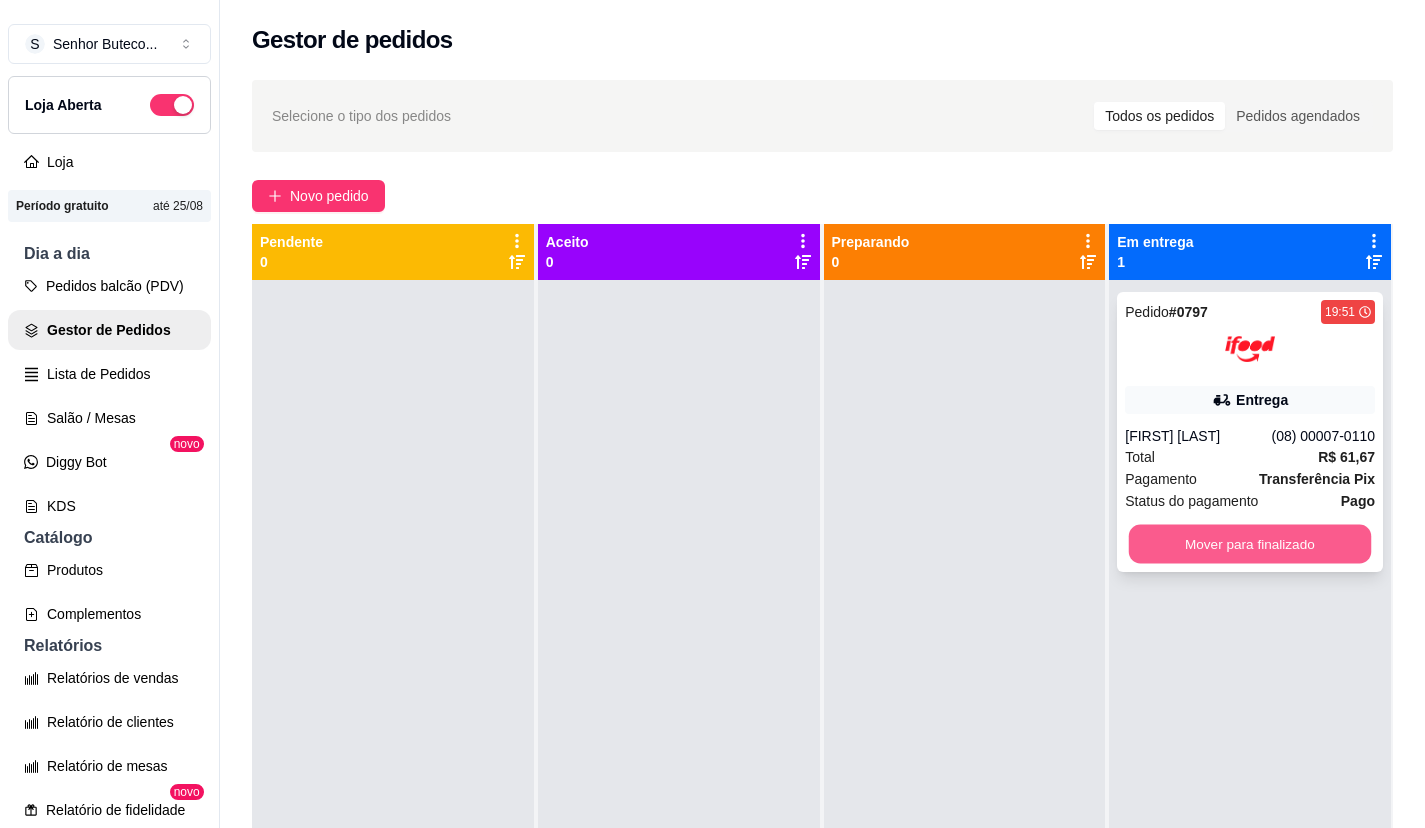 click on "Mover para finalizado" at bounding box center (1250, 544) 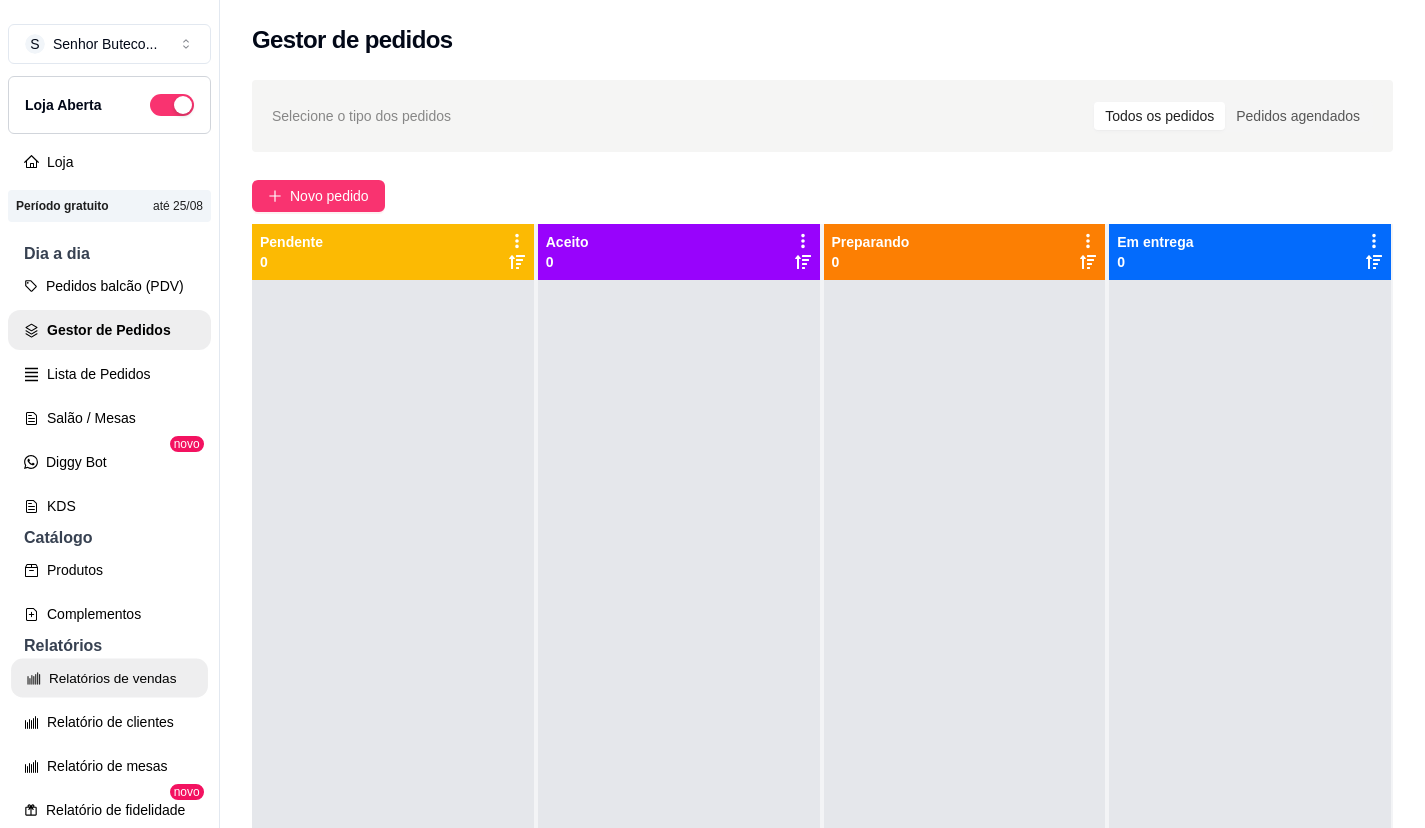 click on "Relatórios de vendas" at bounding box center [109, 678] 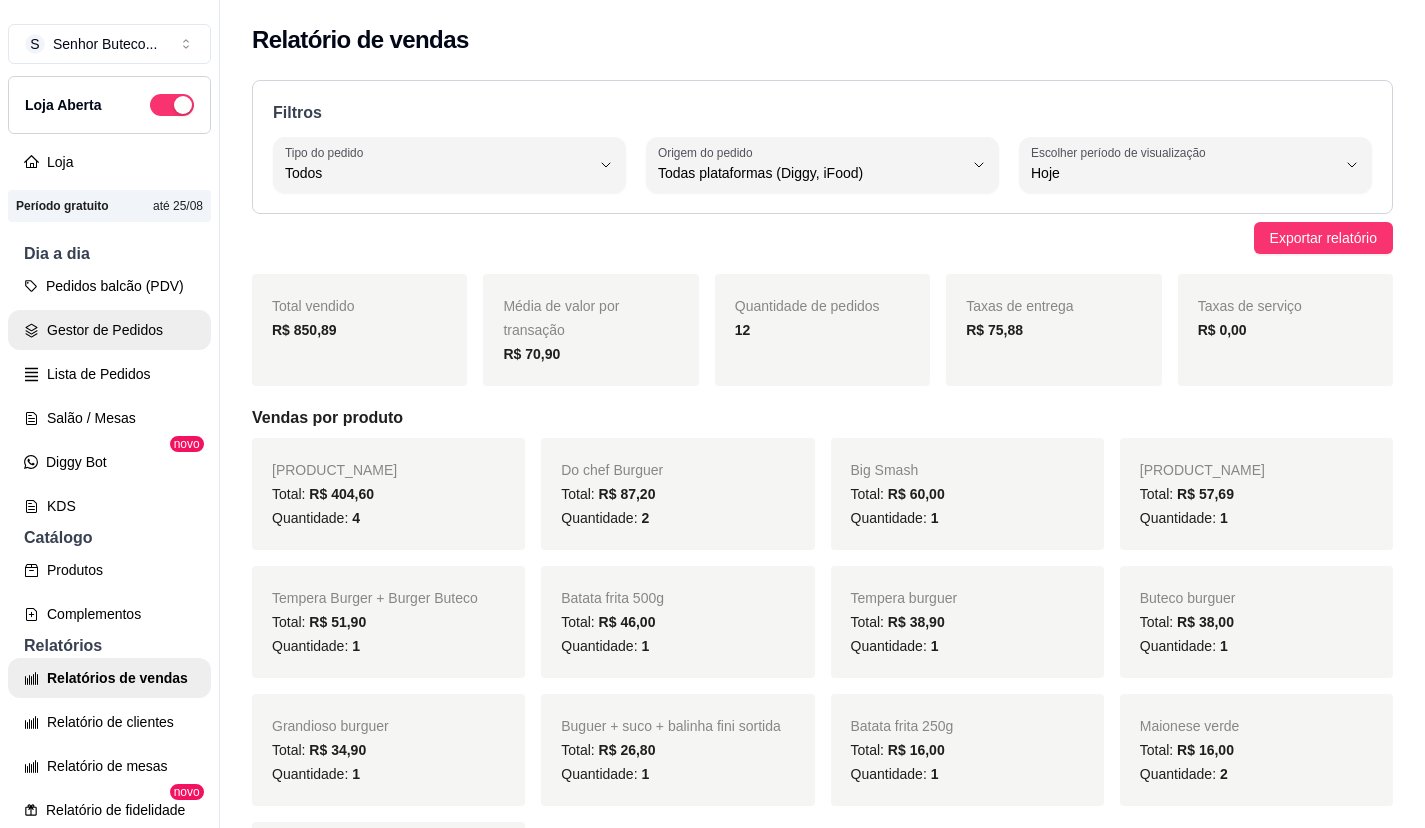 click on "Gestor de Pedidos" at bounding box center (109, 330) 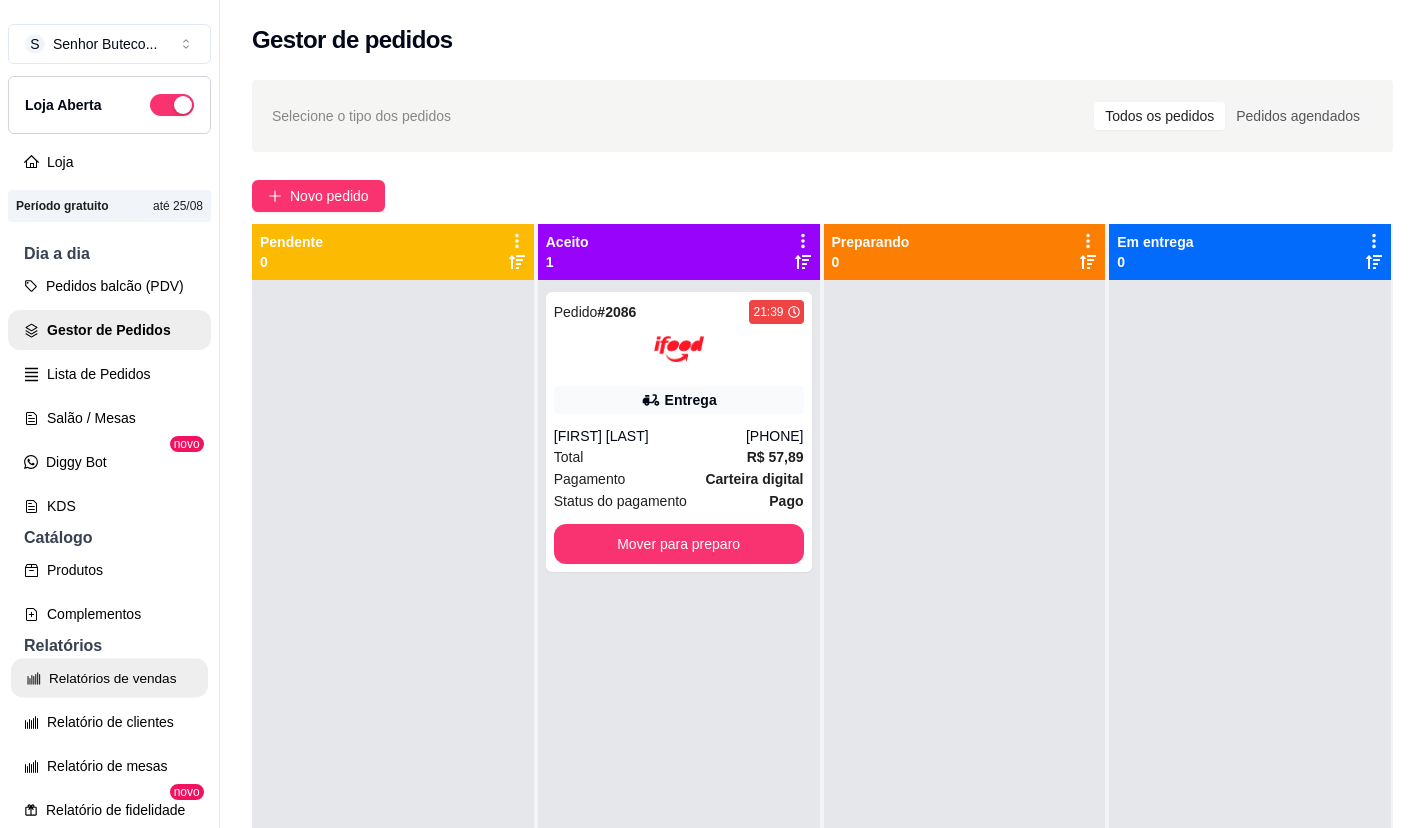 click on "Relatórios de vendas" at bounding box center (109, 678) 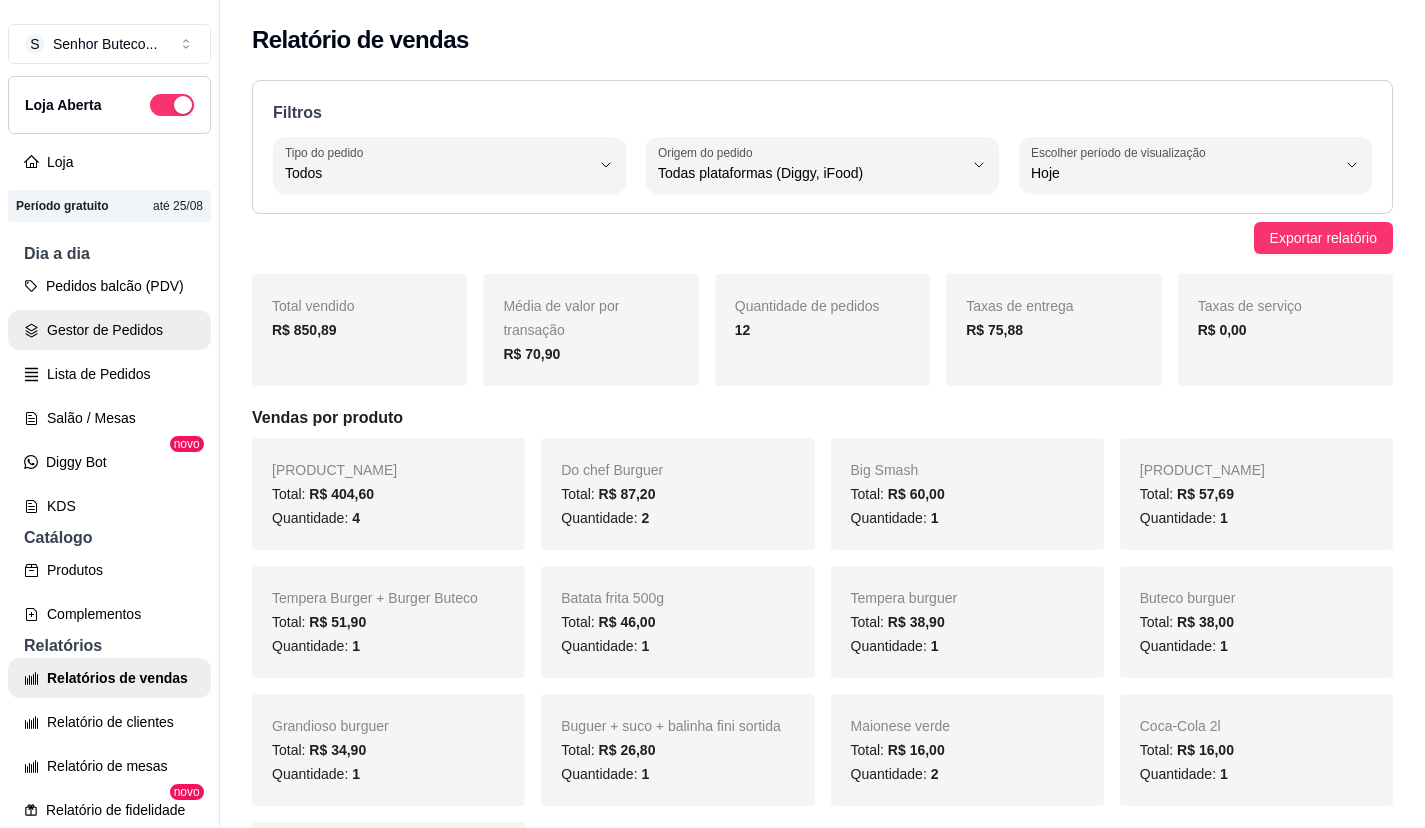 click on "Gestor de Pedidos" at bounding box center [109, 330] 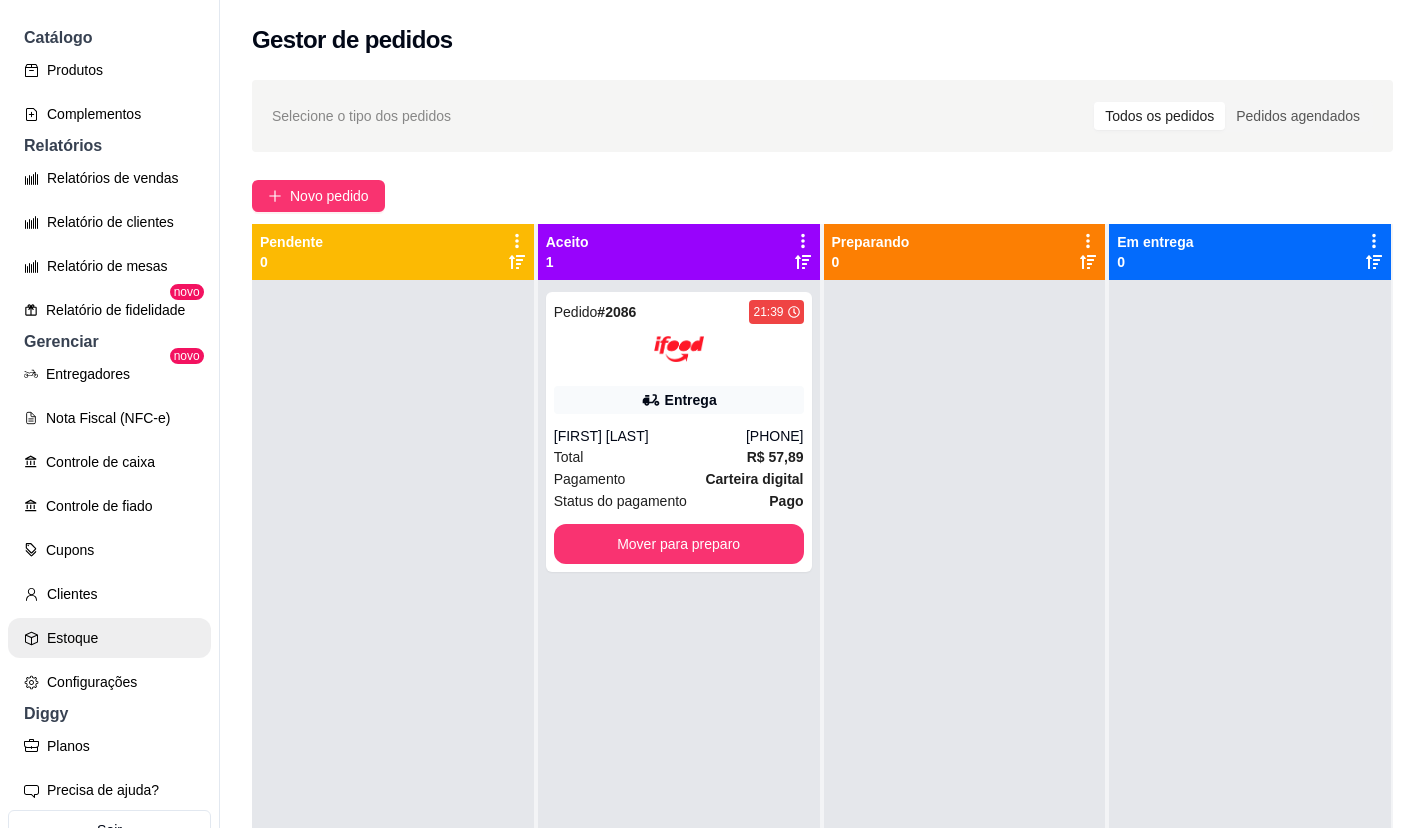 scroll, scrollTop: 586, scrollLeft: 0, axis: vertical 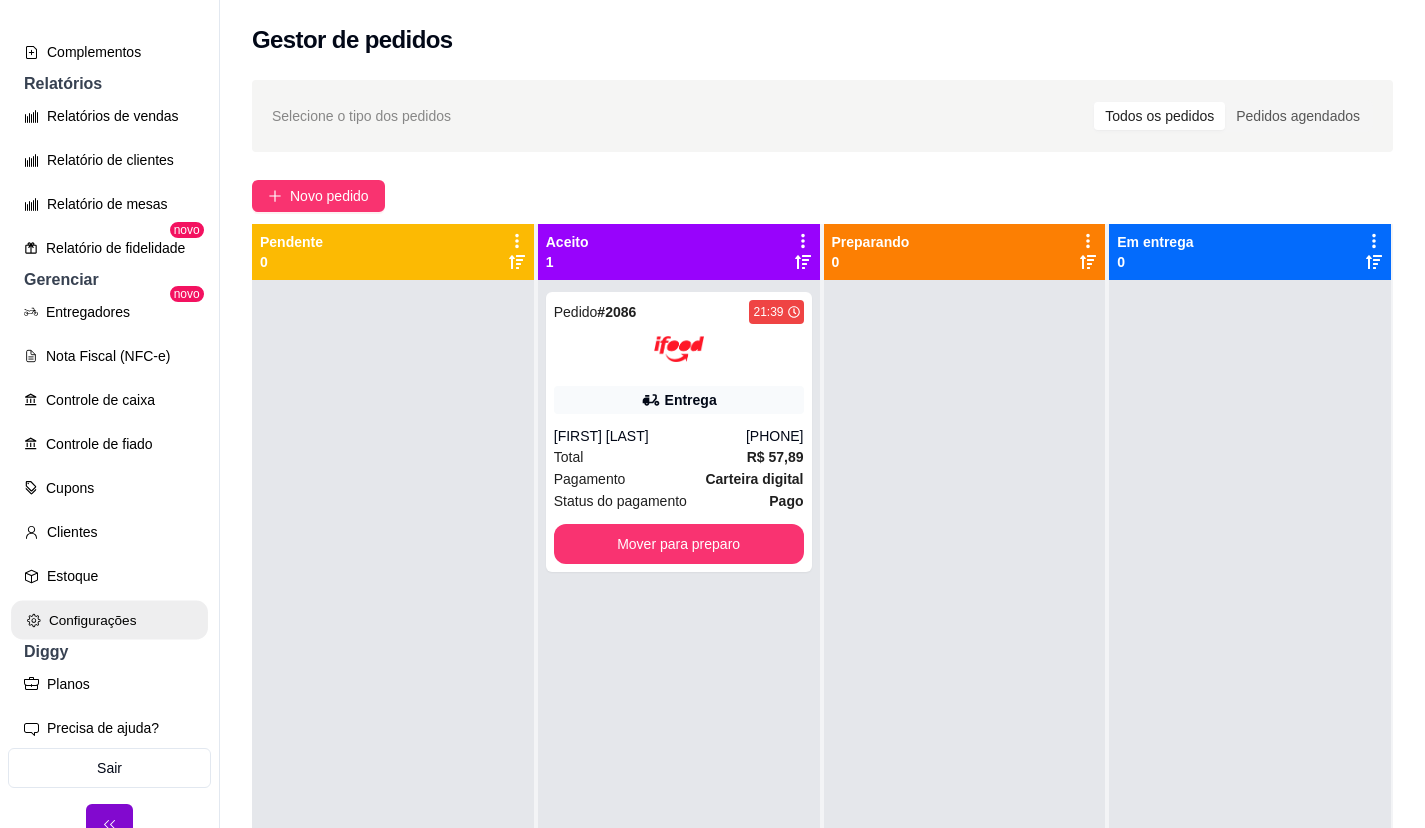click on "Configurações" at bounding box center [109, 620] 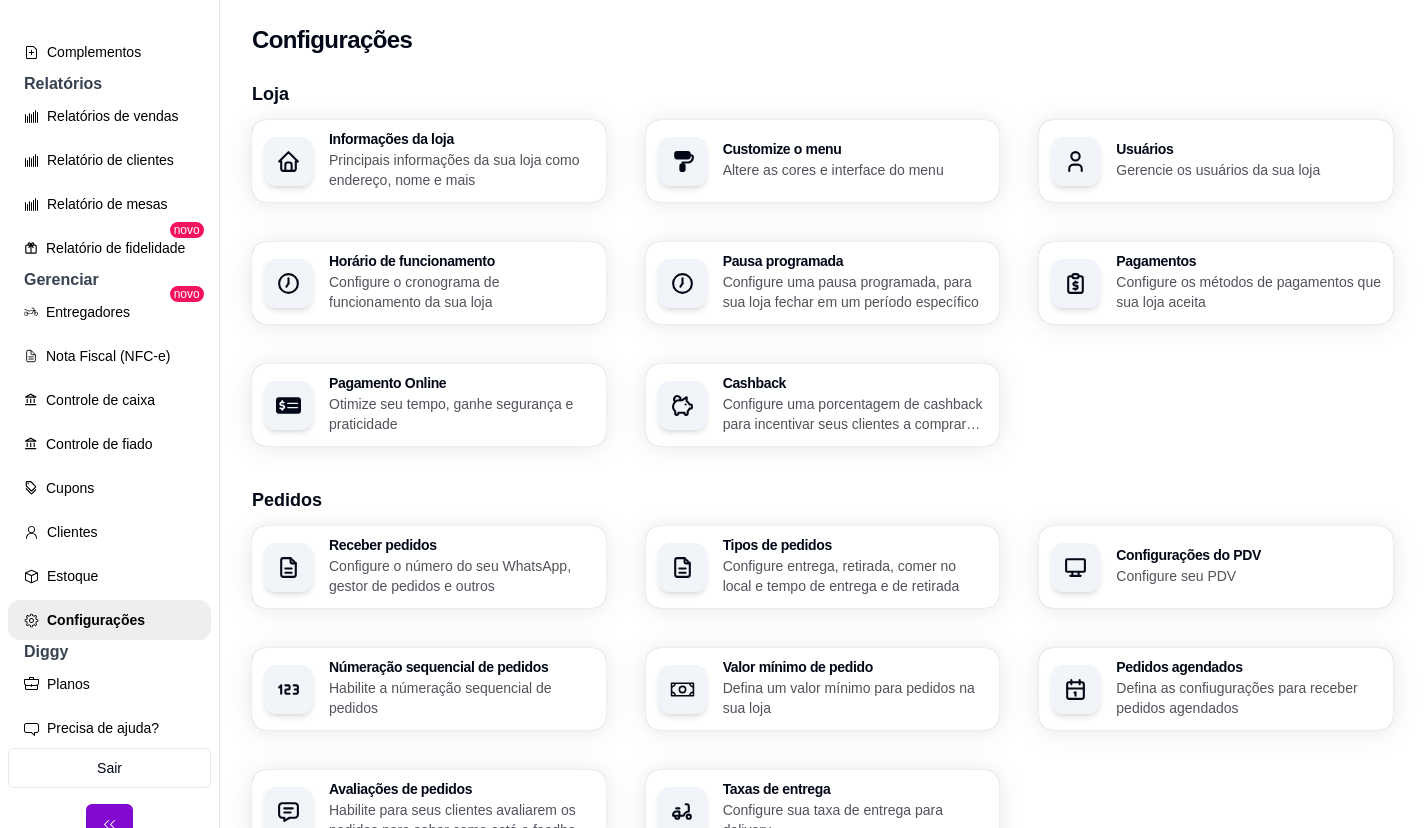click on "Configure o cronograma de funcionamento da sua loja" at bounding box center [461, 292] 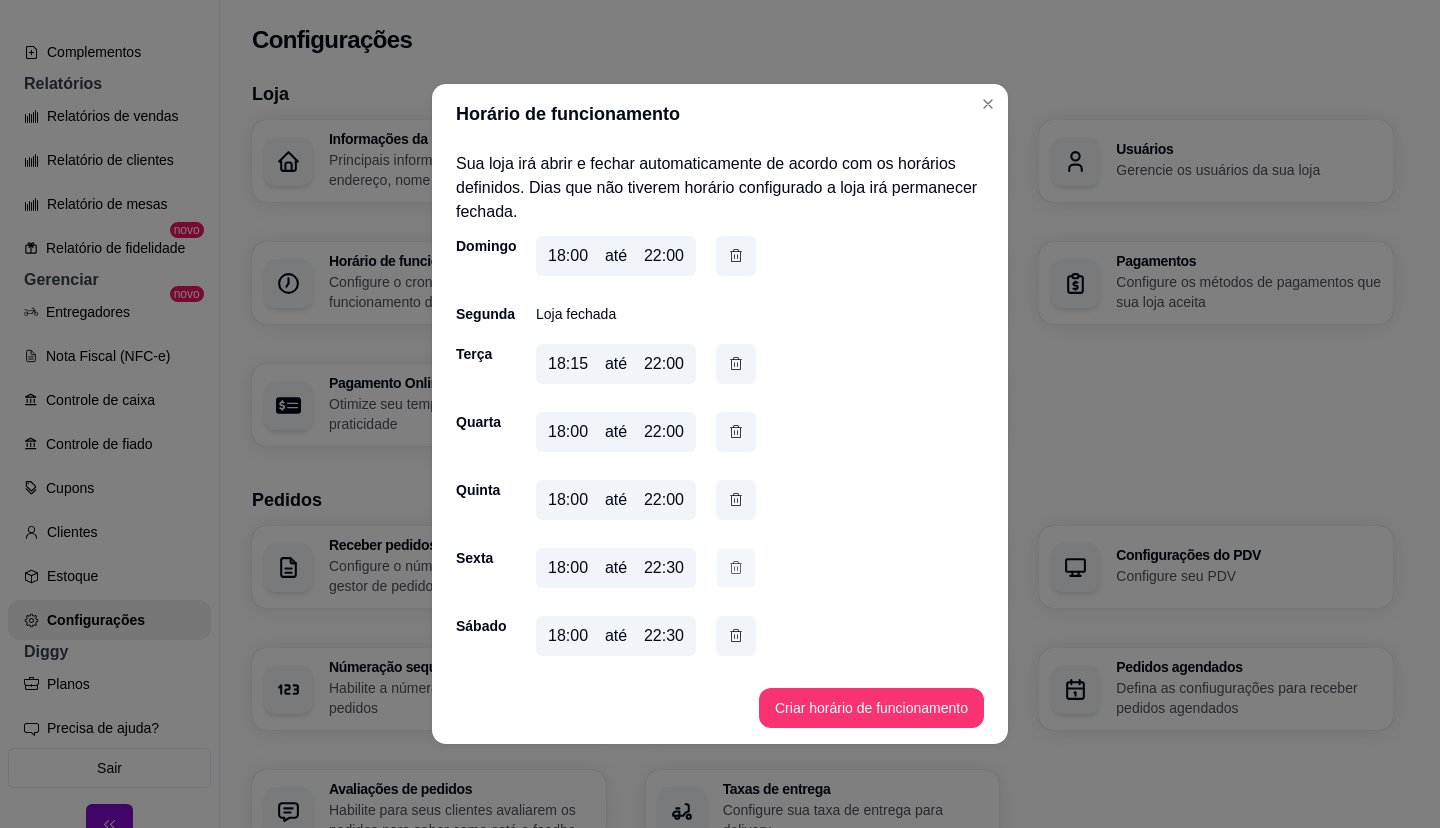 click 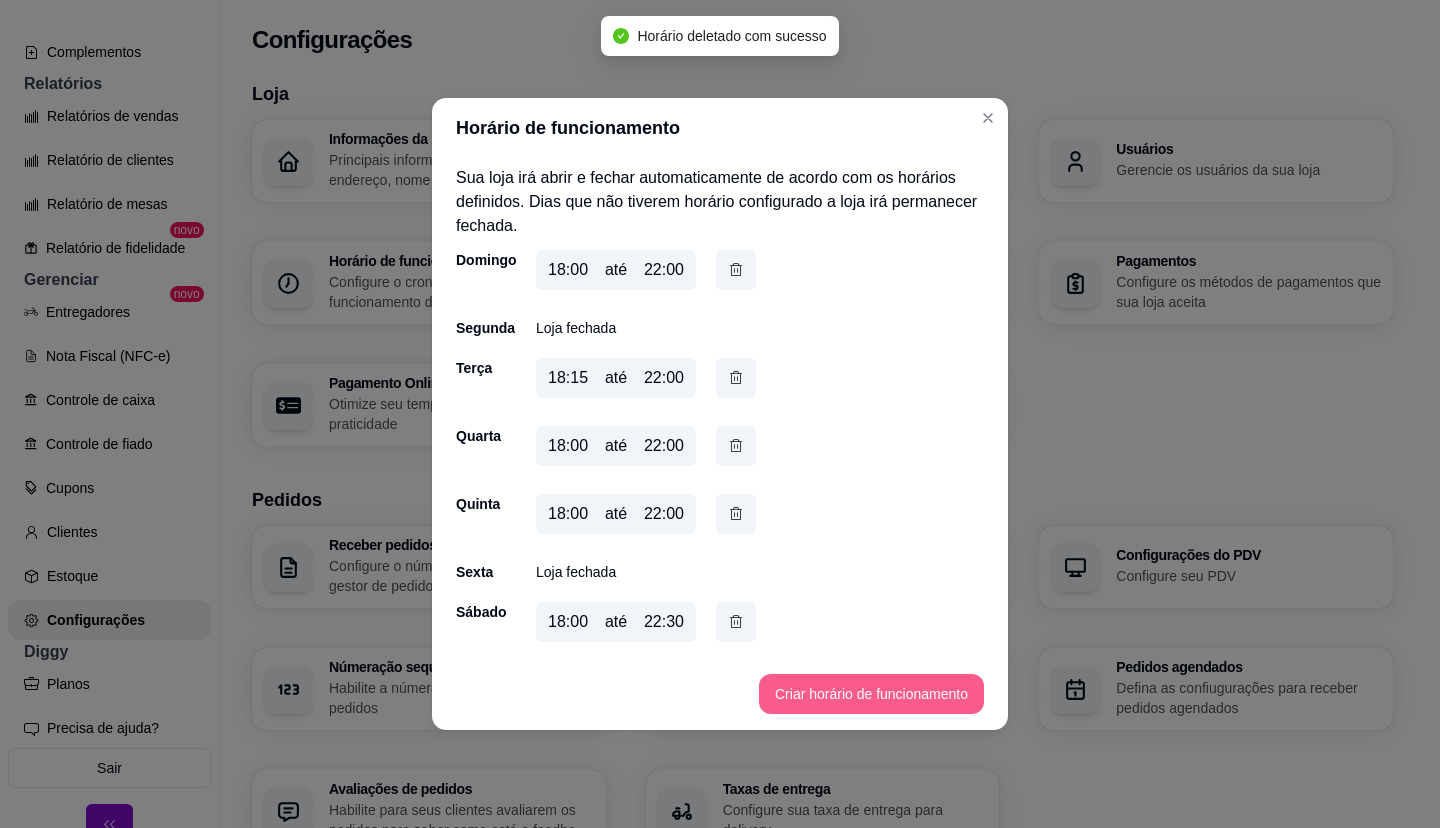 click on "Criar horário de funcionamento" at bounding box center [871, 694] 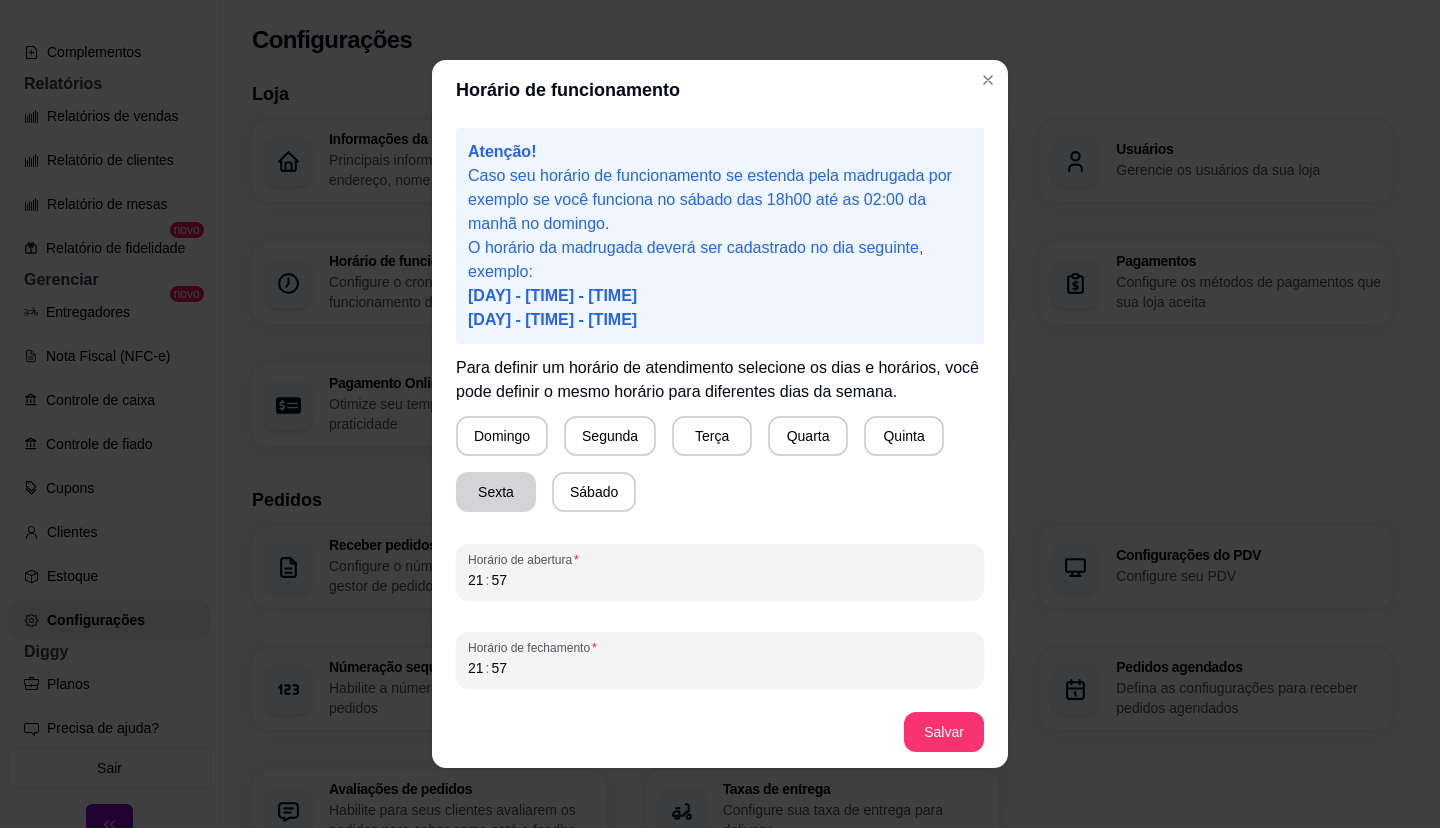 click on "Sexta" at bounding box center [496, 492] 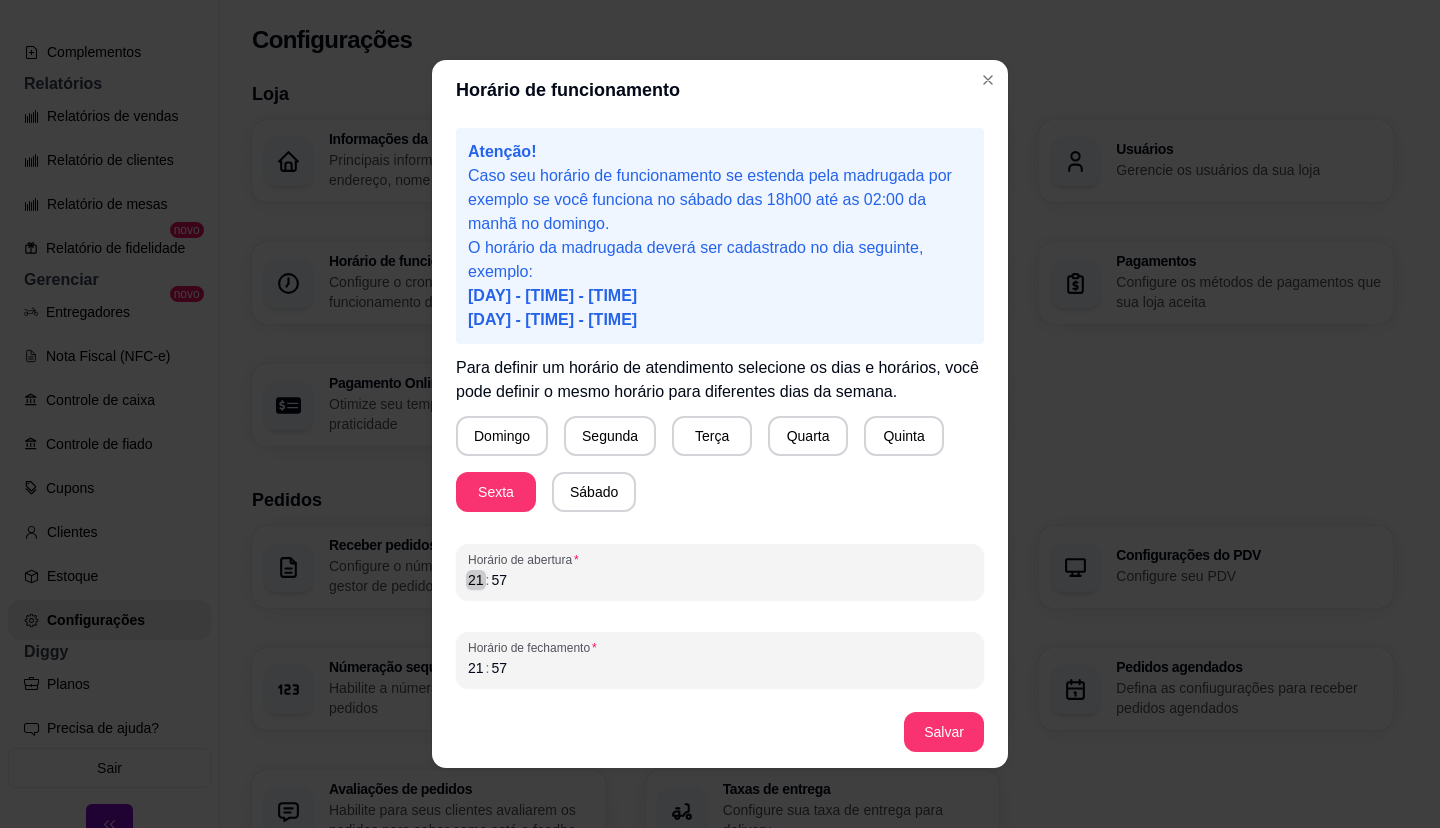 click on ":" at bounding box center [488, 580] 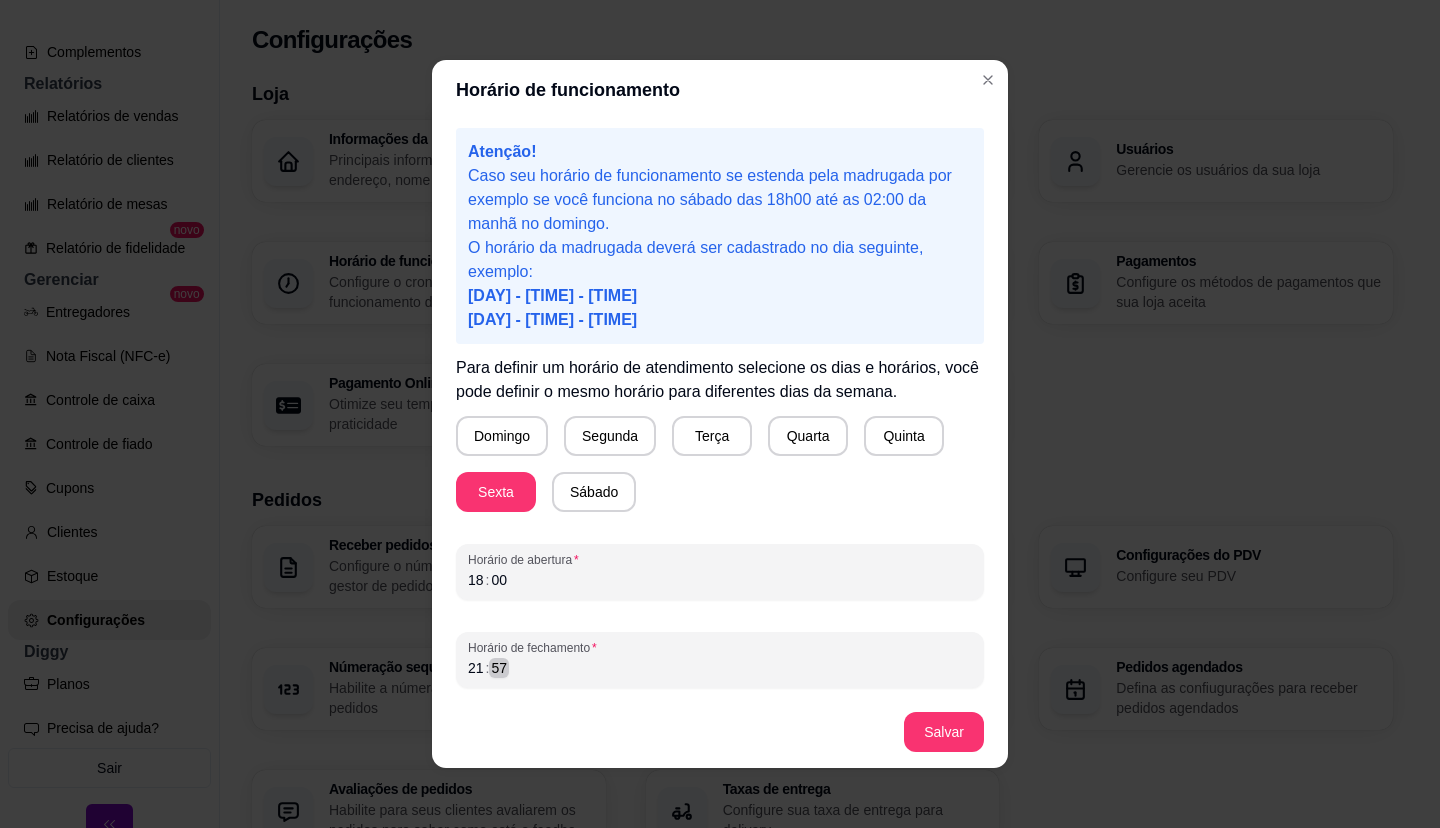 click on "[TIME]" at bounding box center (720, 668) 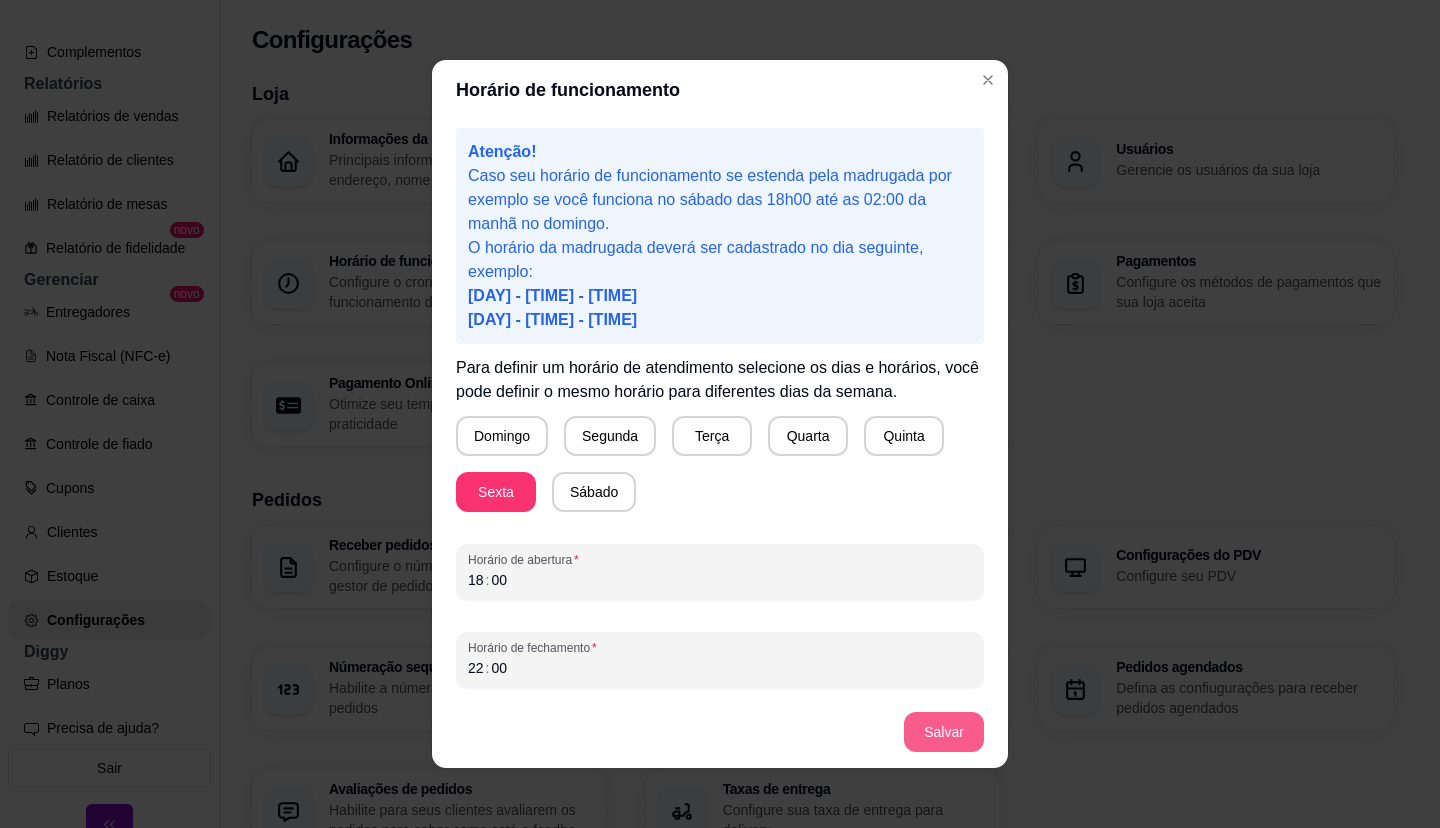 click on "Salvar" at bounding box center (944, 732) 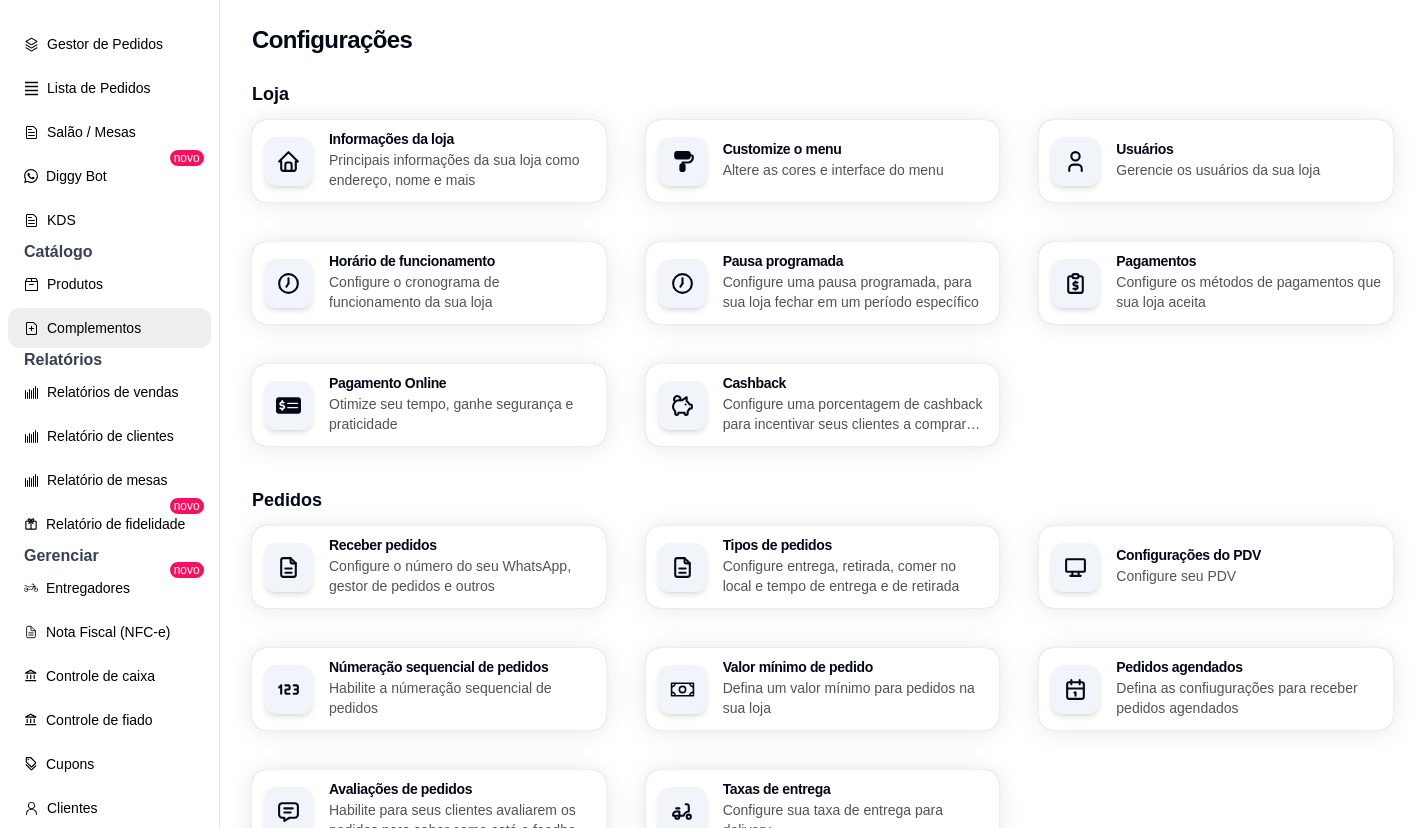 scroll, scrollTop: 0, scrollLeft: 0, axis: both 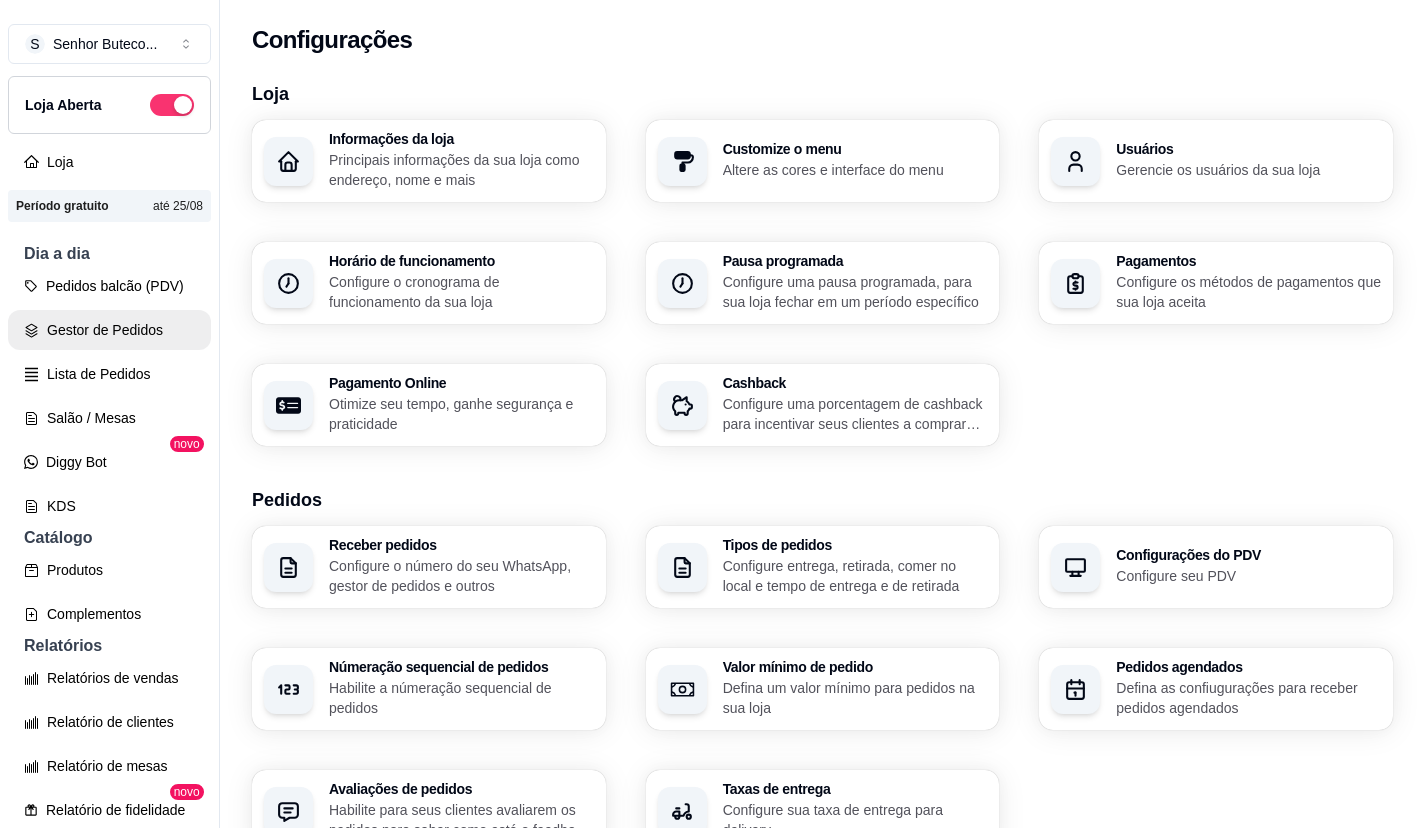click on "Gestor de Pedidos" at bounding box center (109, 330) 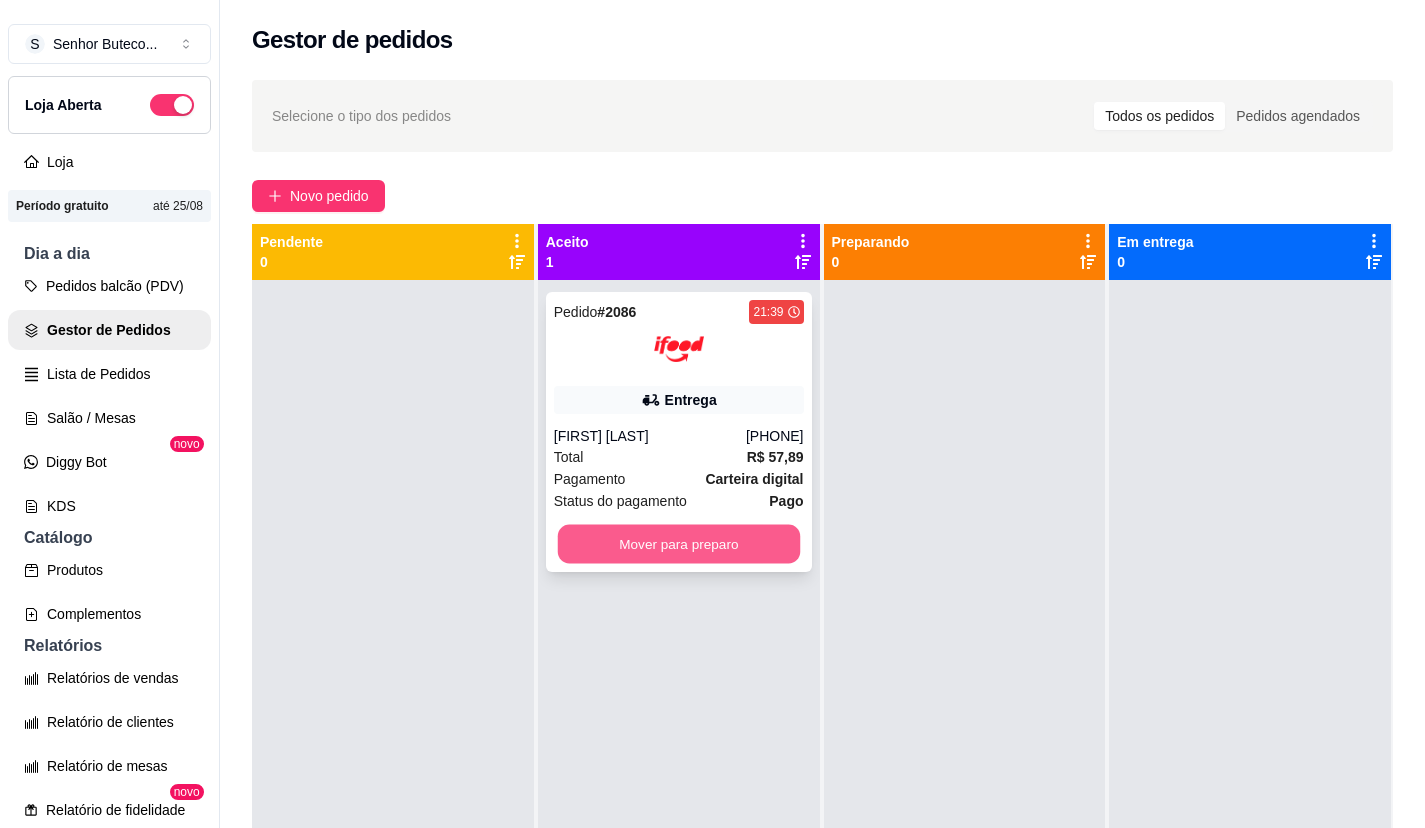 click on "Mover para preparo" at bounding box center (678, 544) 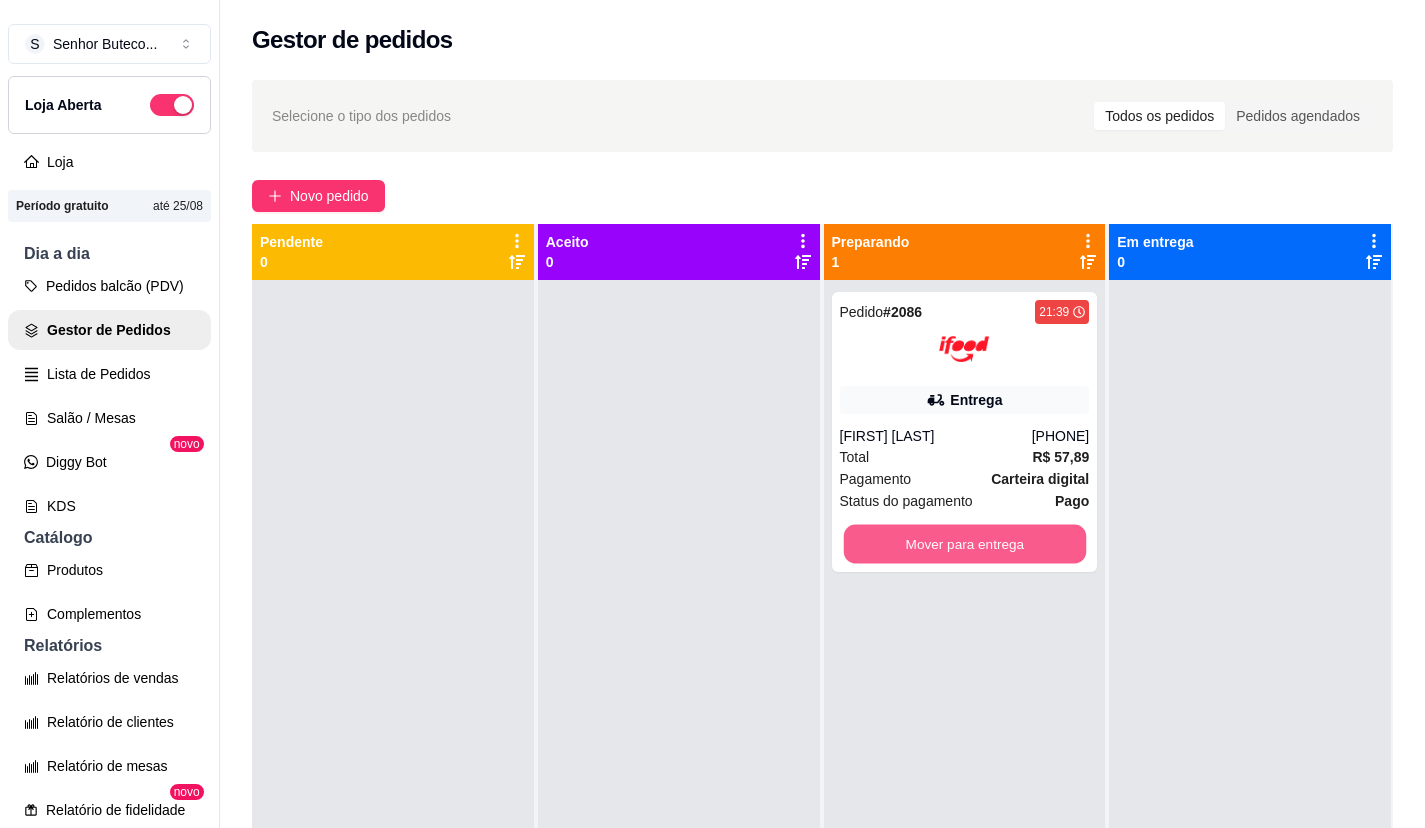 click on "Mover para entrega" at bounding box center [964, 544] 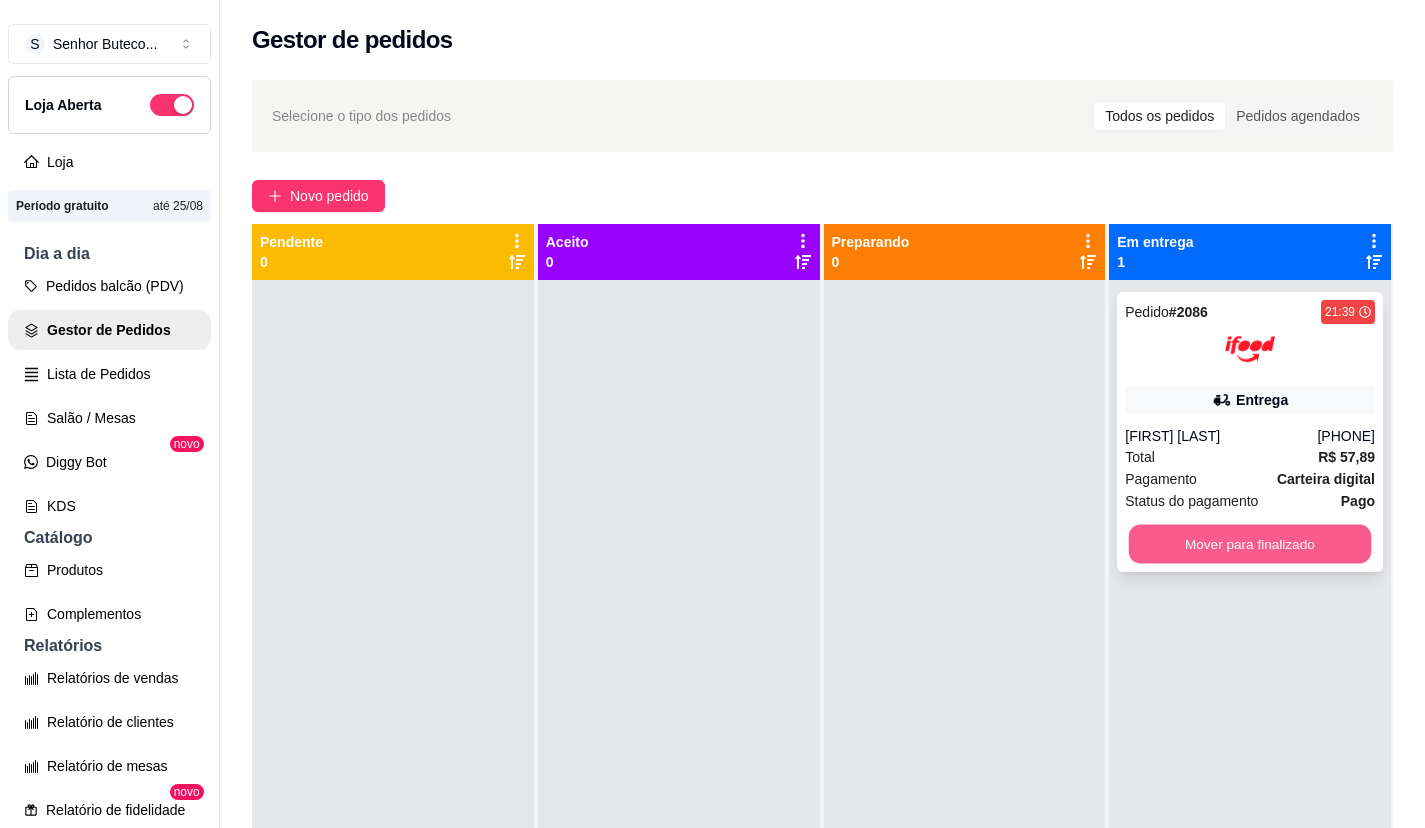 click on "Mover para finalizado" at bounding box center (1250, 544) 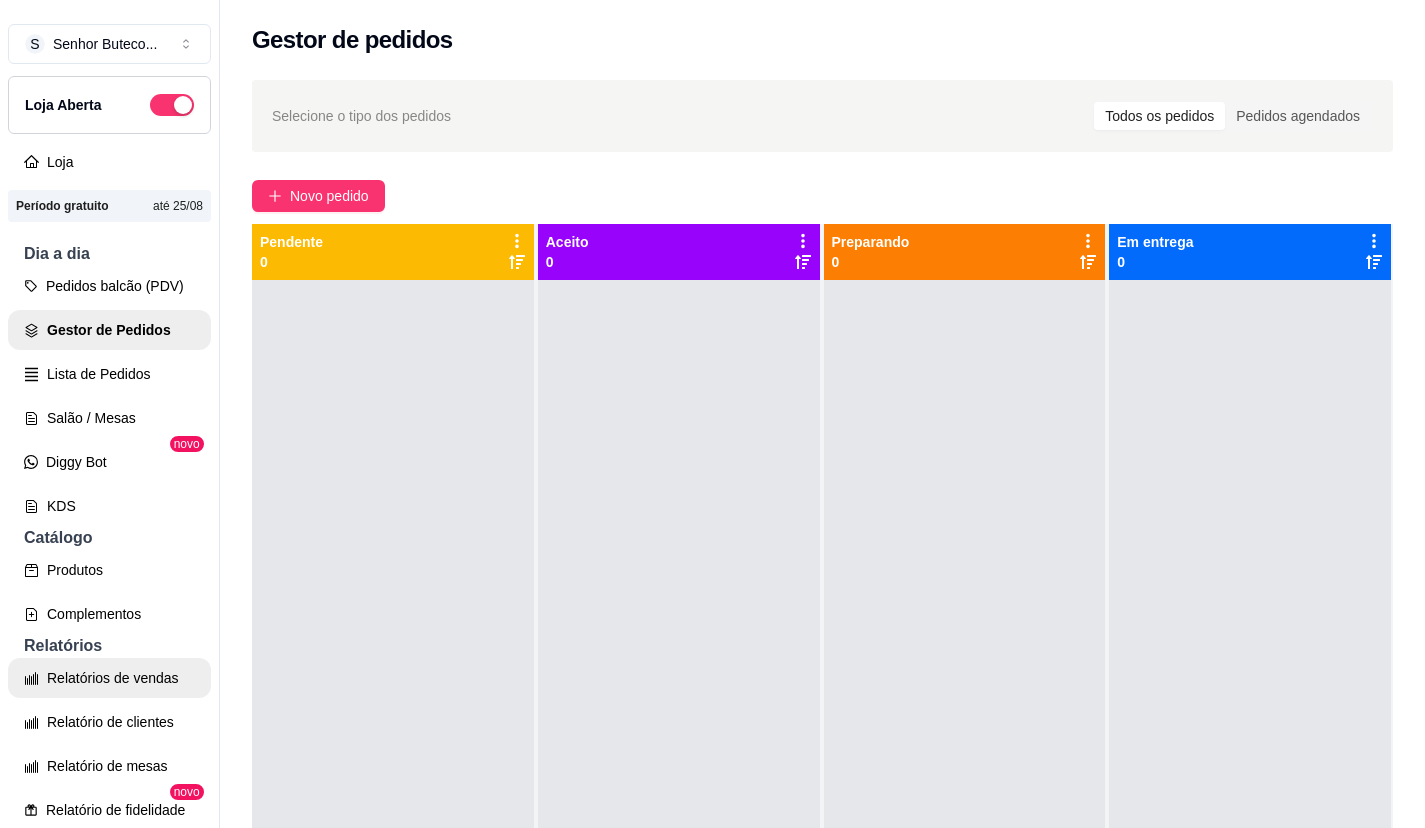 click on "Relatórios de vendas" at bounding box center [109, 678] 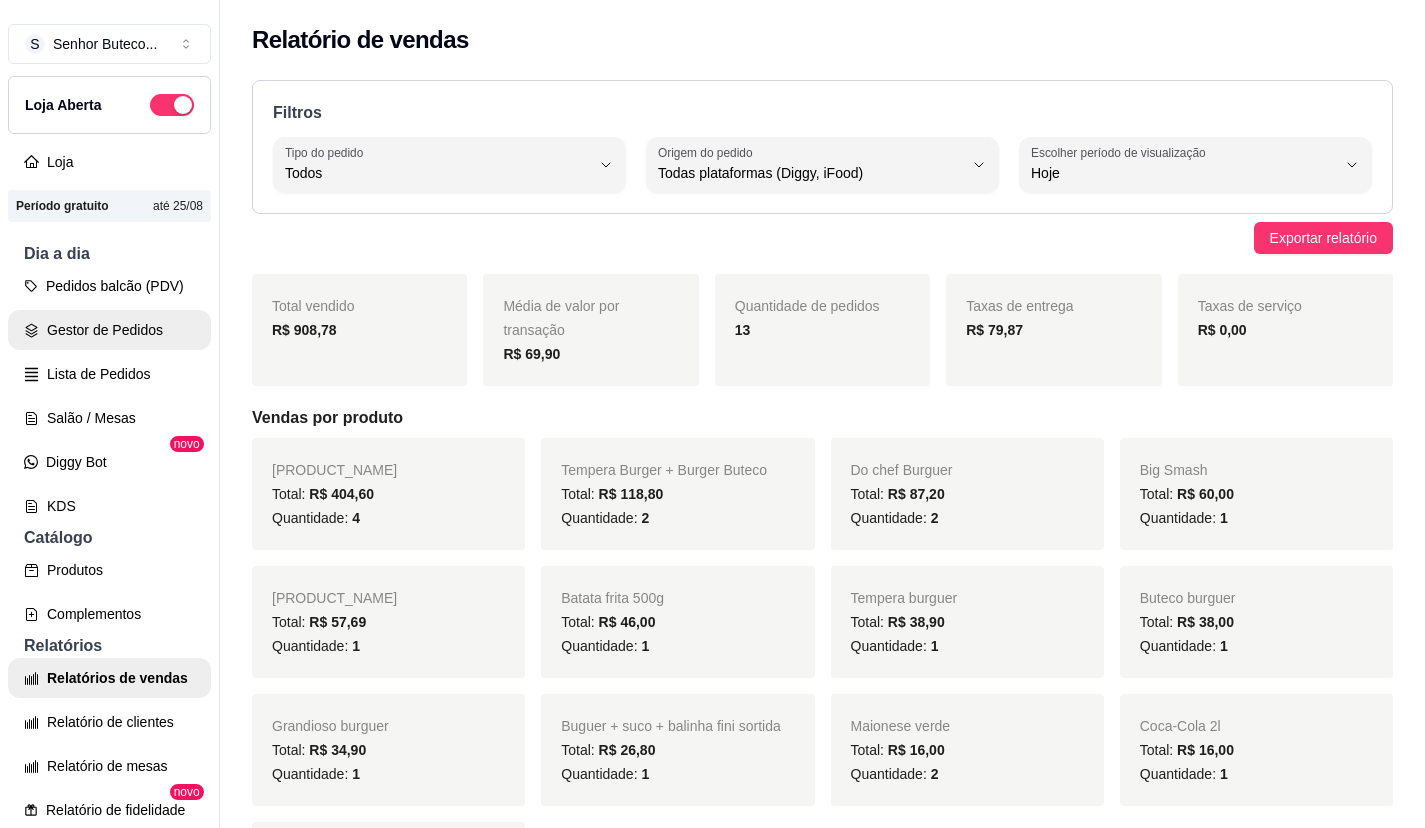 click on "Gestor de Pedidos" at bounding box center (109, 330) 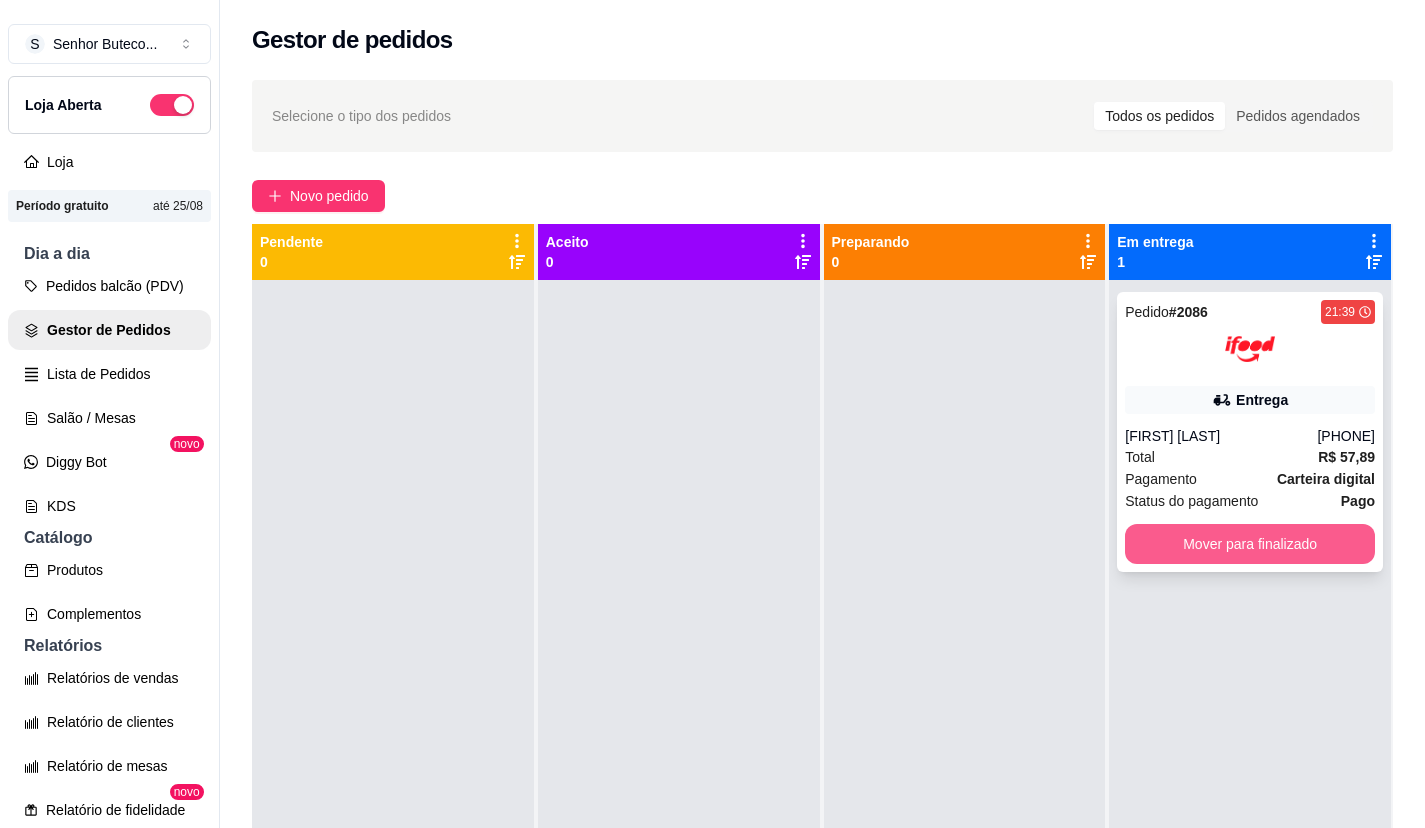 click on "Mover para finalizado" at bounding box center [1250, 544] 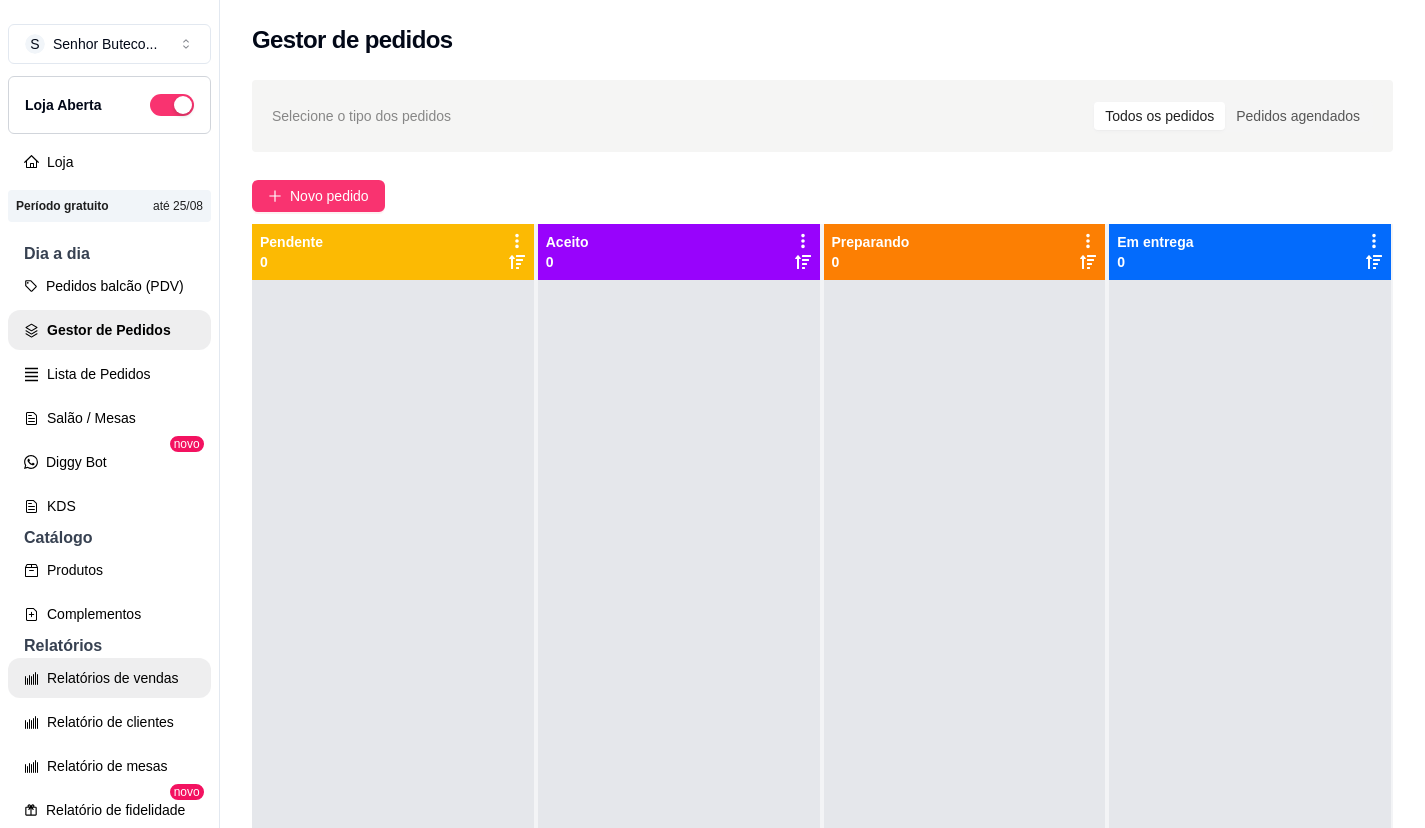 click on "Relatórios de vendas" at bounding box center [109, 678] 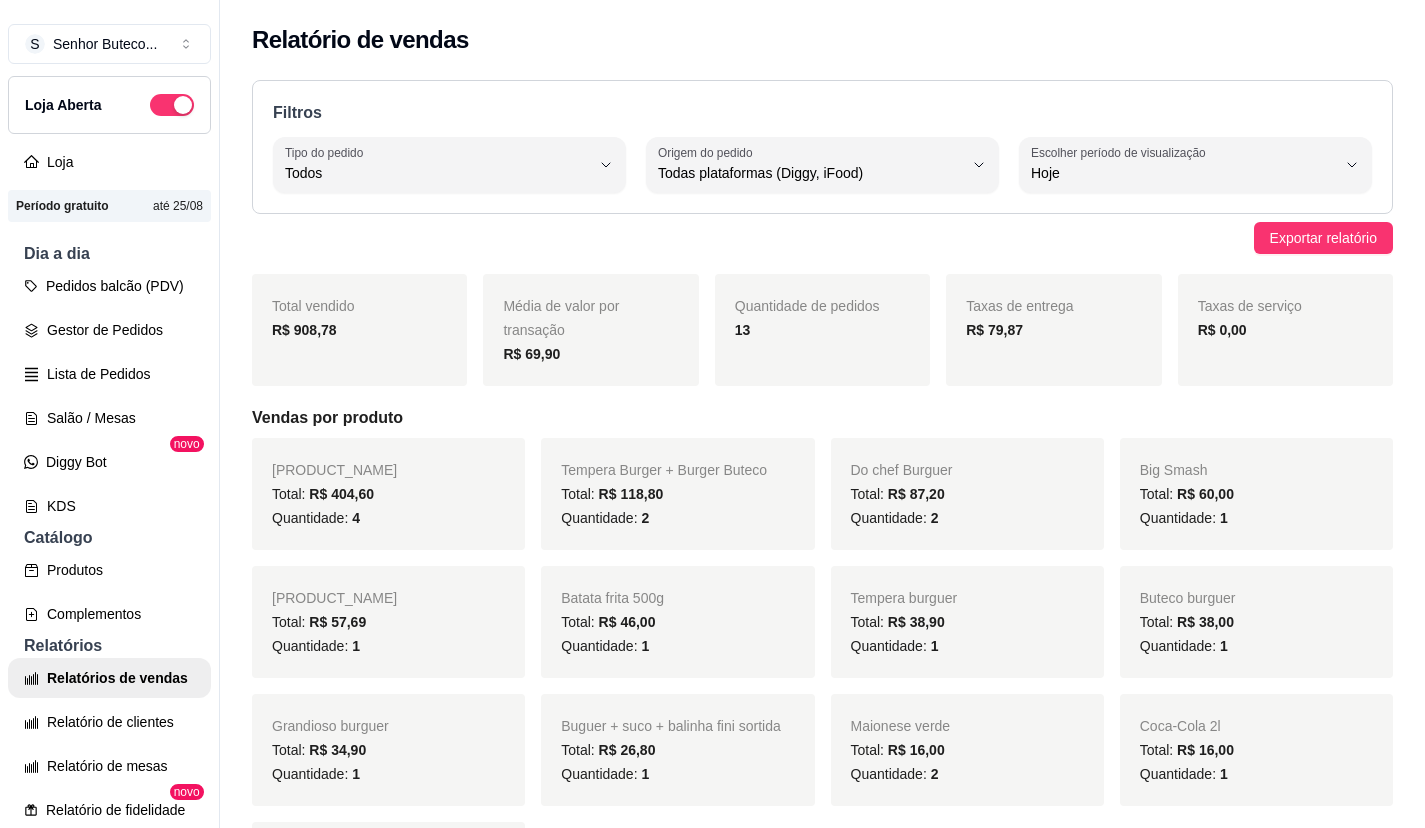 click on "Pedidos balcão (PDV) Gestor de Pedidos Lista de Pedidos Salão / Mesas Diggy Bot novo KDS" at bounding box center (109, 396) 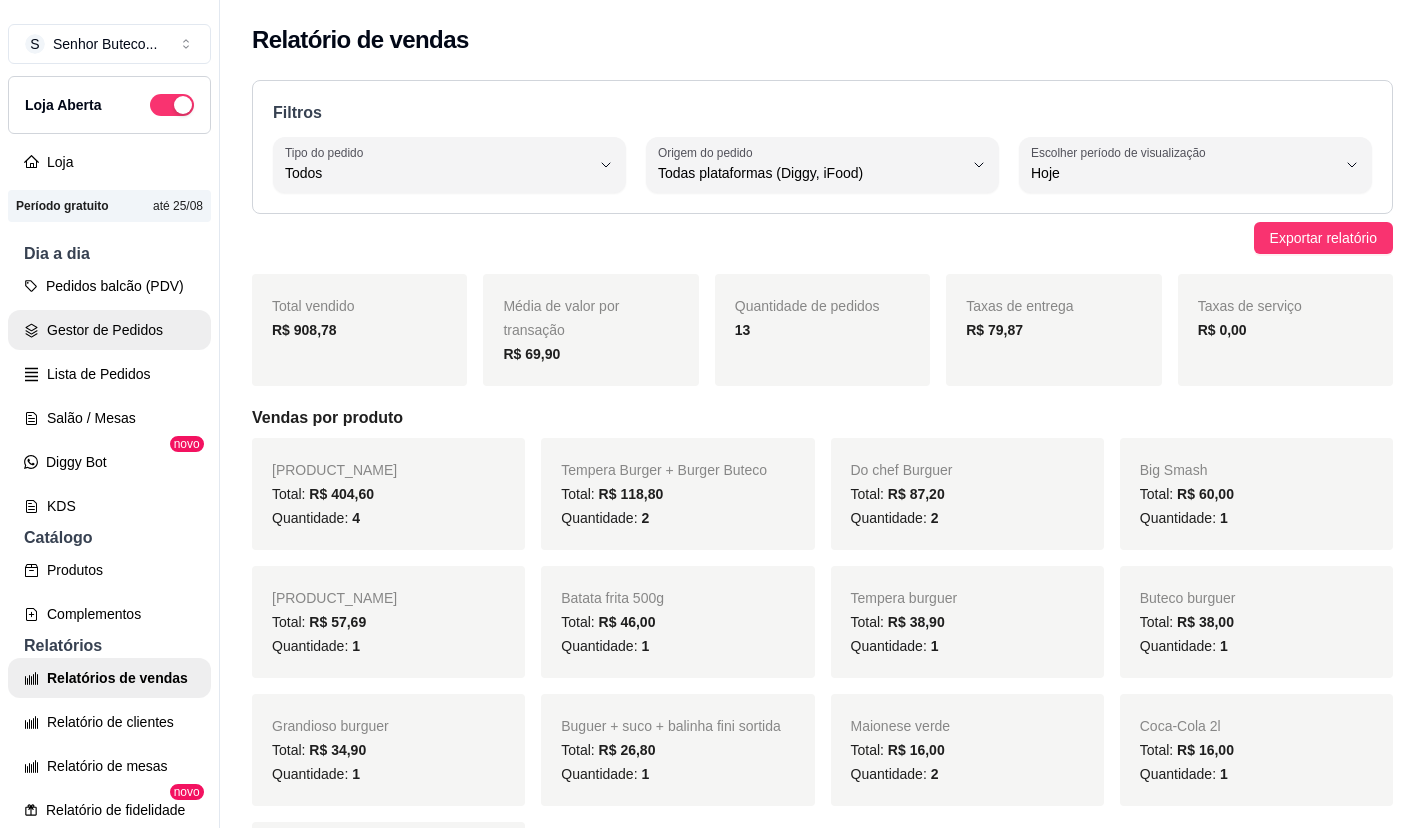 click on "Gestor de Pedidos" at bounding box center (109, 330) 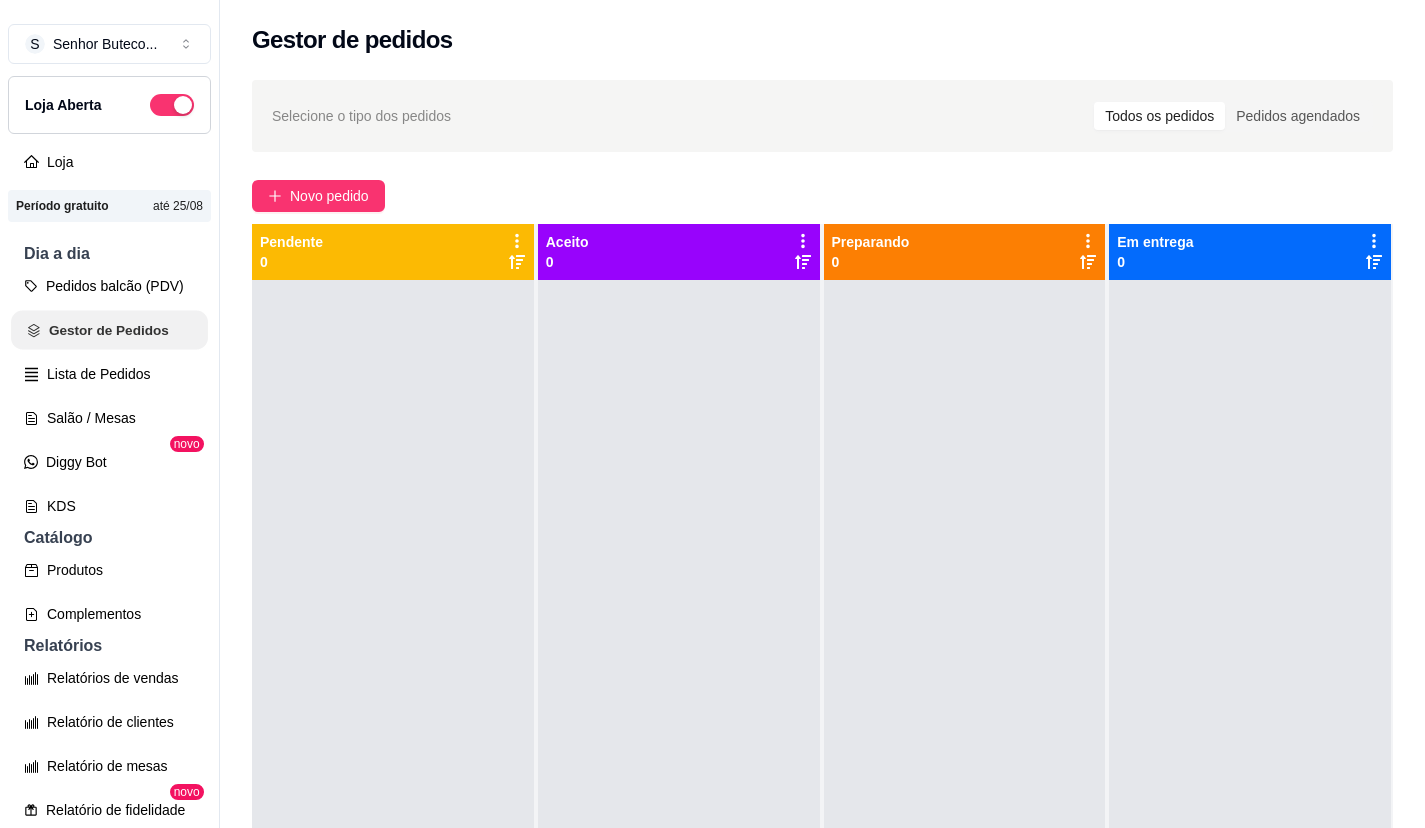 click on "Gestor de Pedidos" at bounding box center (109, 330) 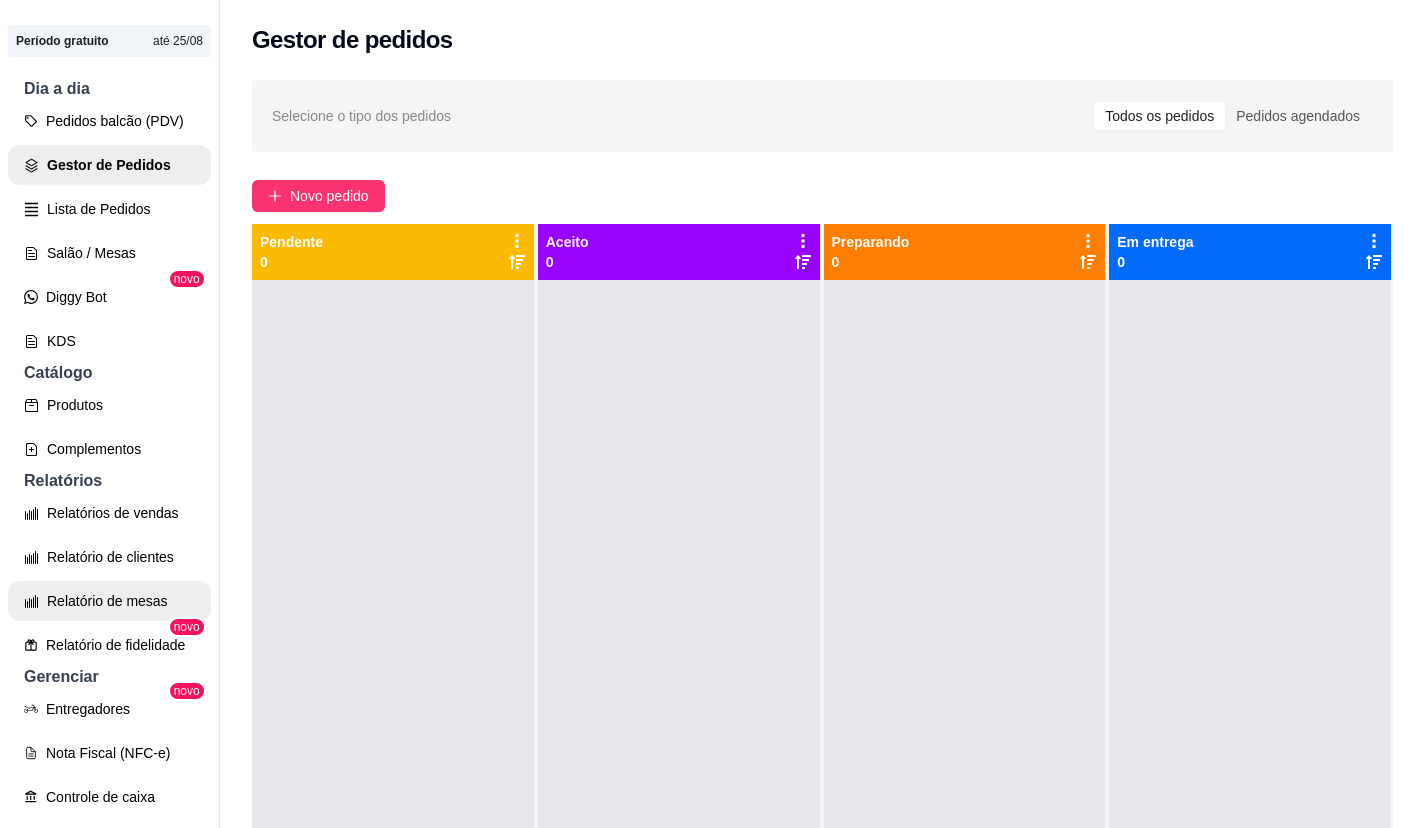 scroll, scrollTop: 200, scrollLeft: 0, axis: vertical 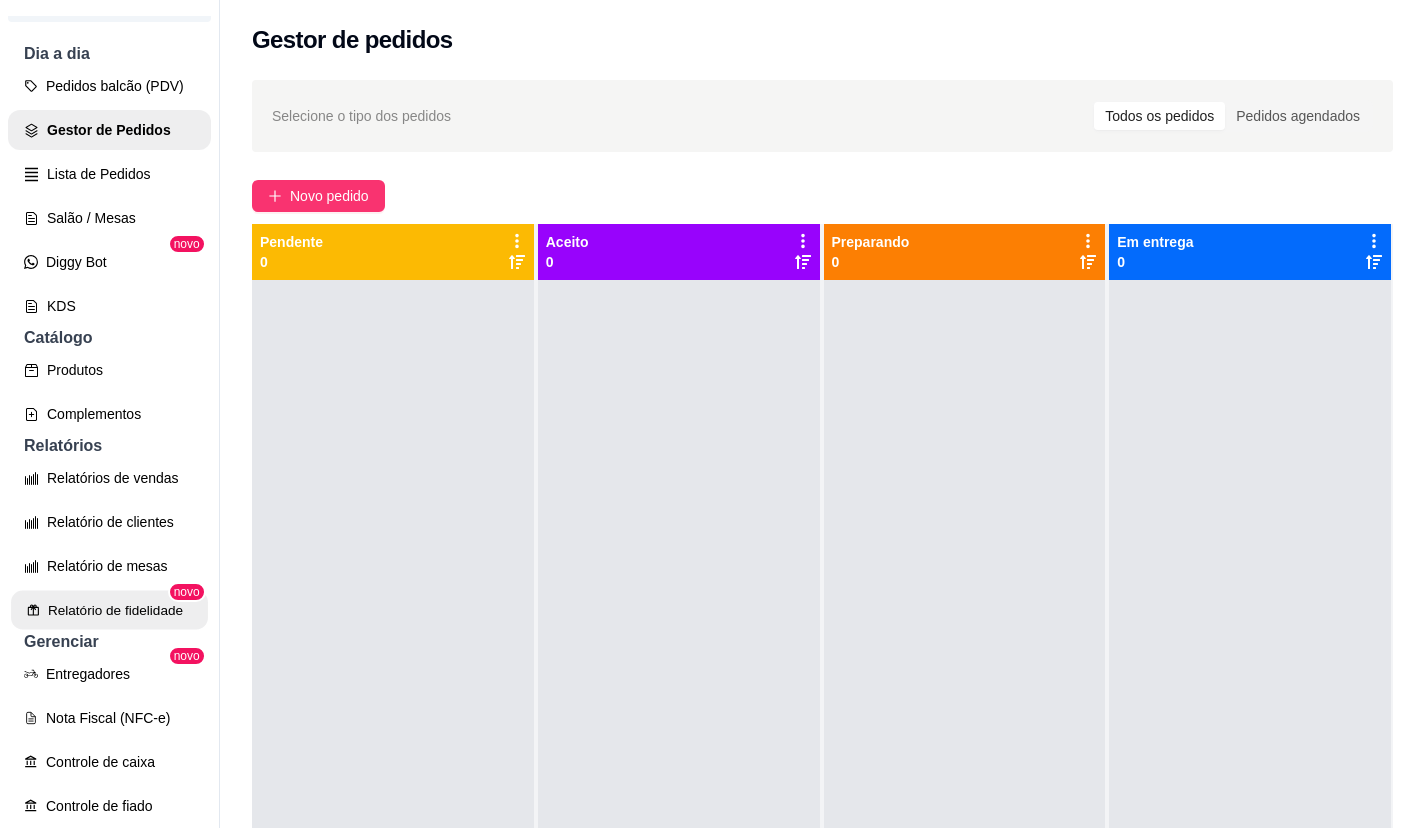 click on "Relatório de fidelidade" at bounding box center (109, 610) 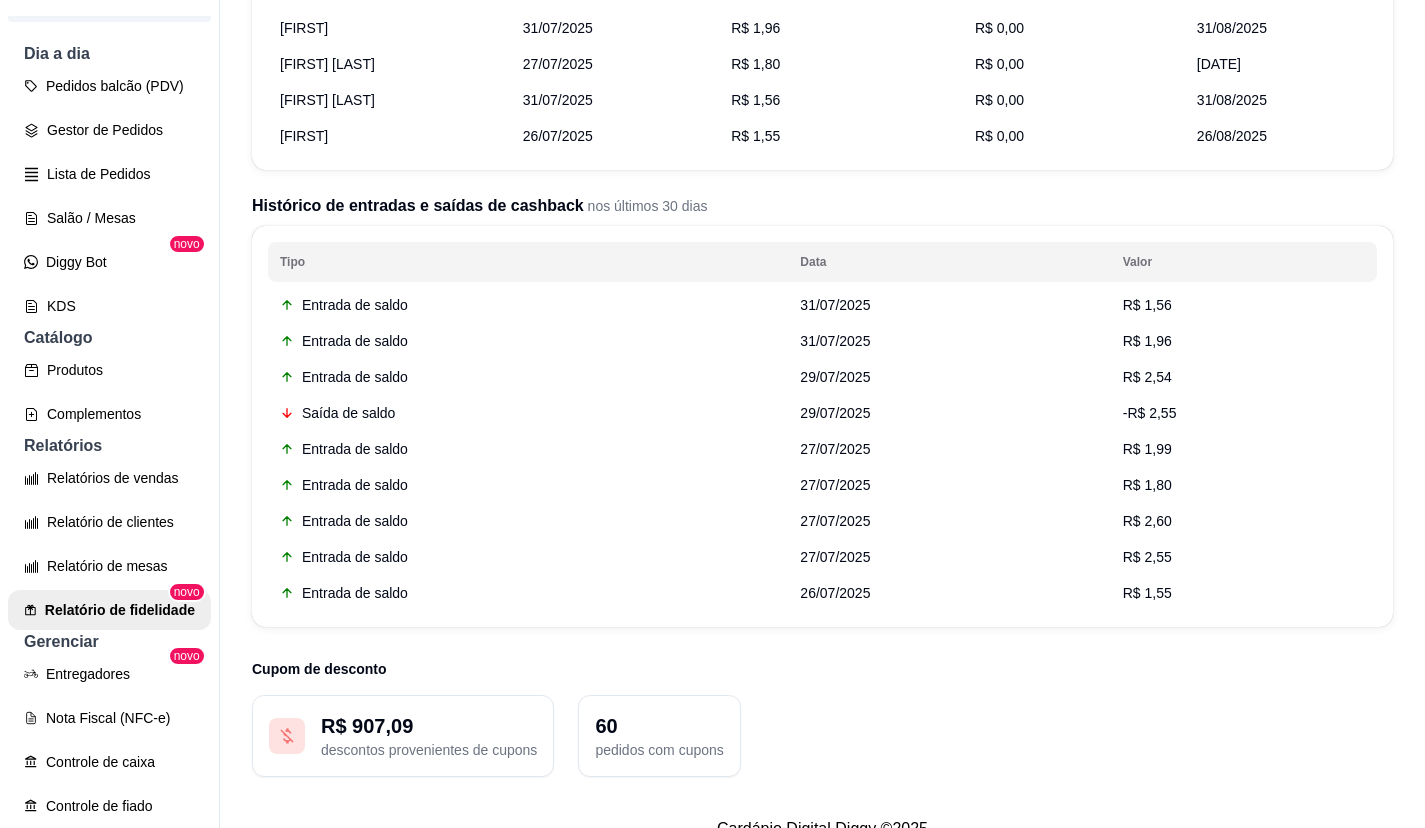 scroll, scrollTop: 497, scrollLeft: 0, axis: vertical 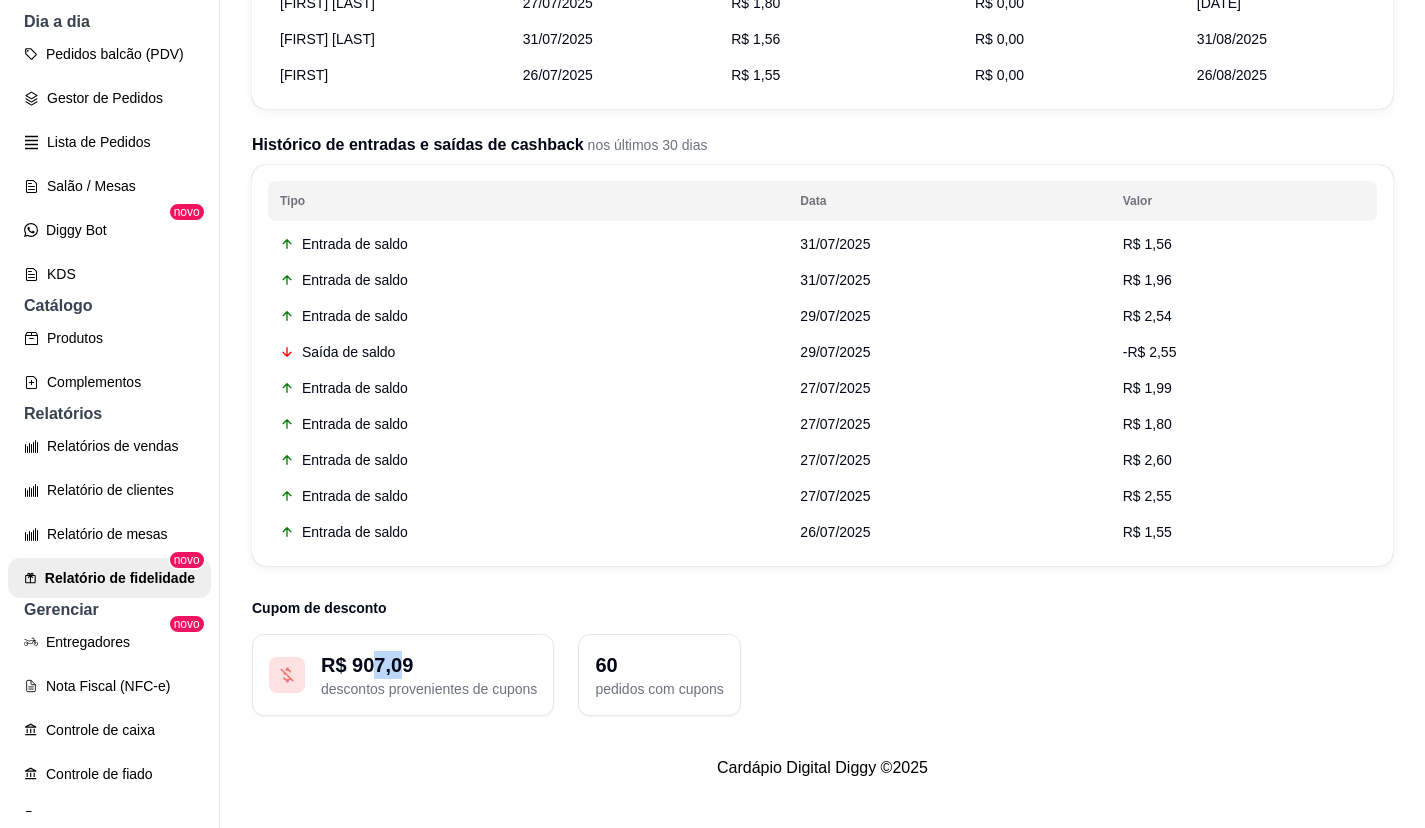 drag, startPoint x: 375, startPoint y: 661, endPoint x: 403, endPoint y: 661, distance: 28 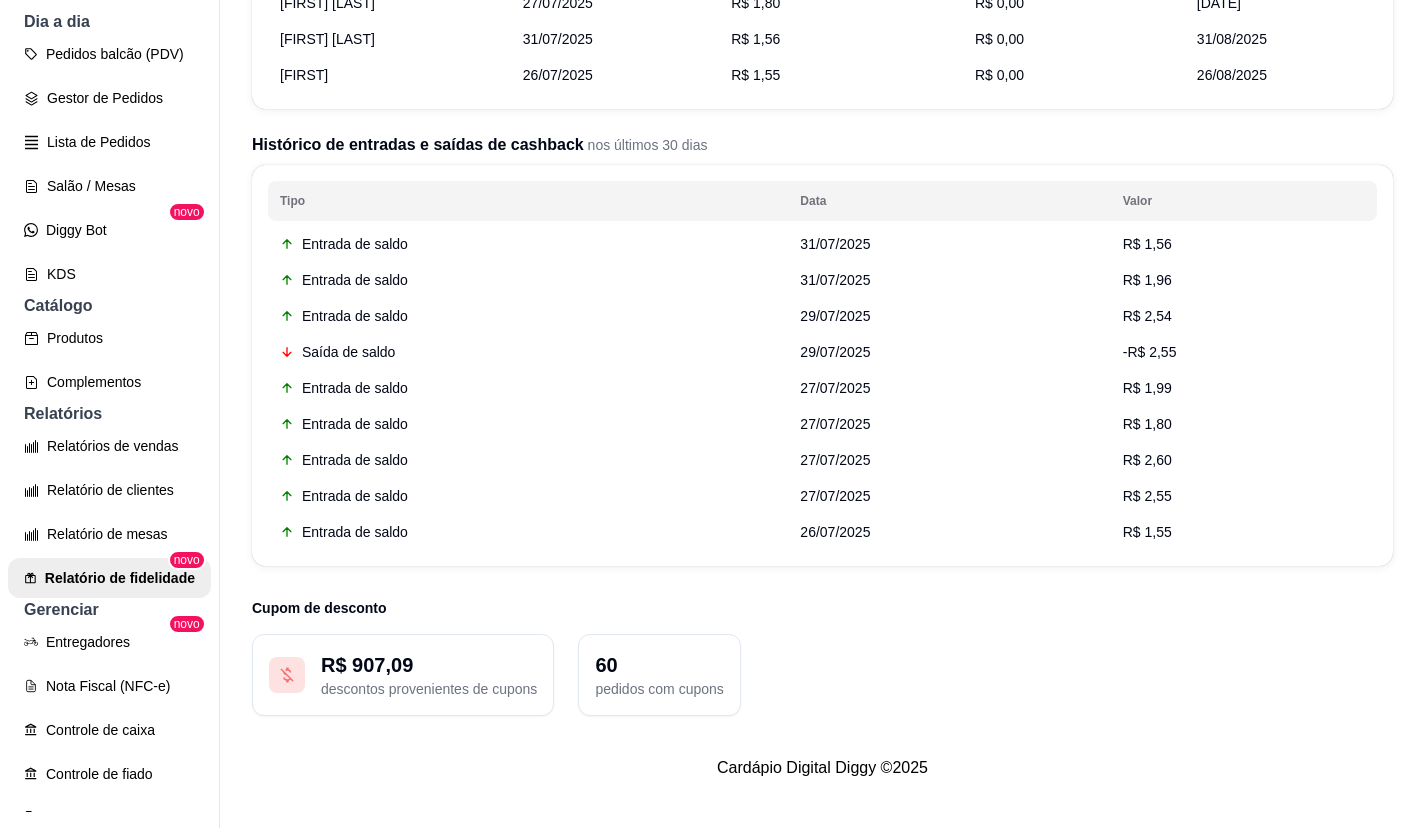drag, startPoint x: 403, startPoint y: 661, endPoint x: 512, endPoint y: 700, distance: 115.767006 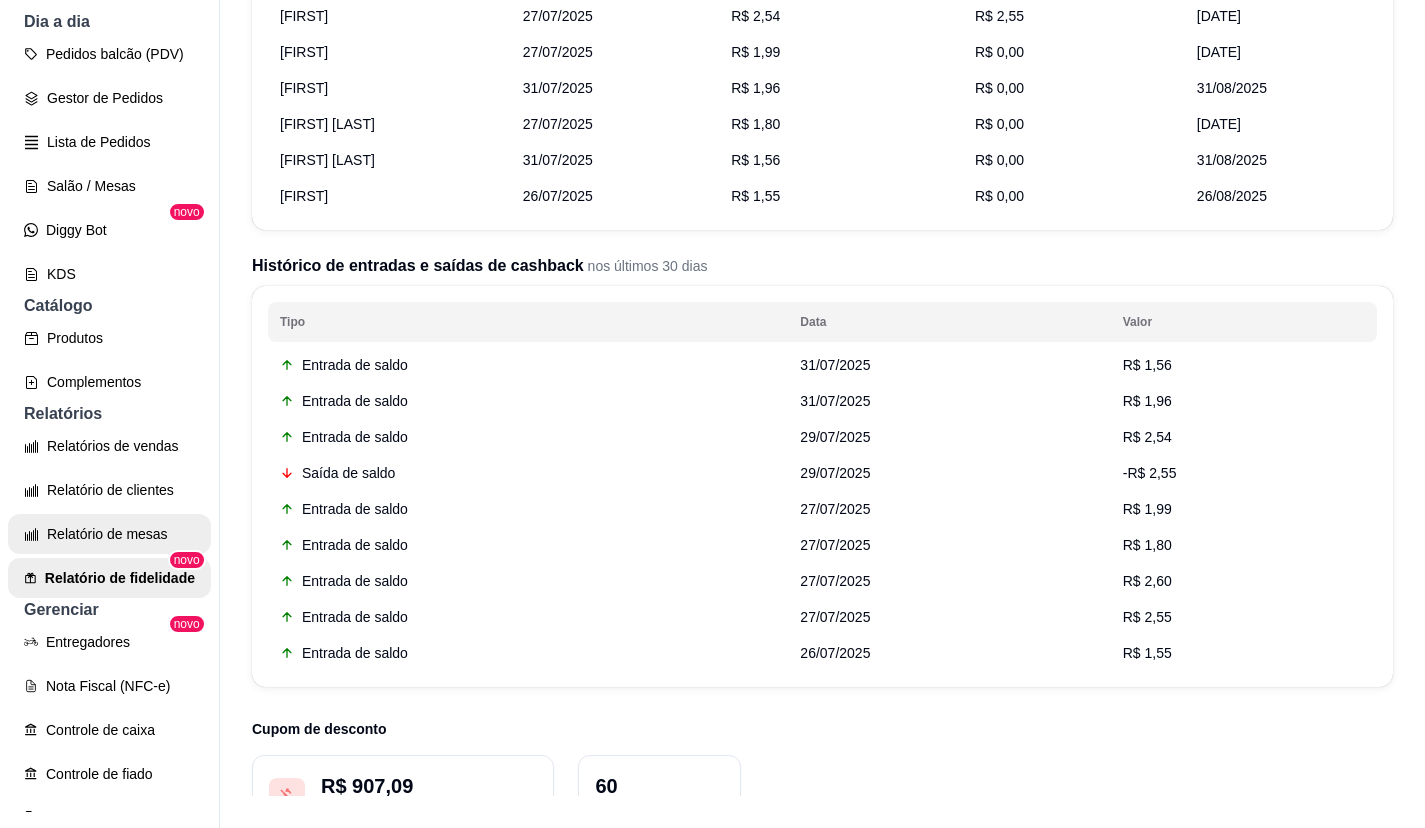 scroll, scrollTop: 397, scrollLeft: 0, axis: vertical 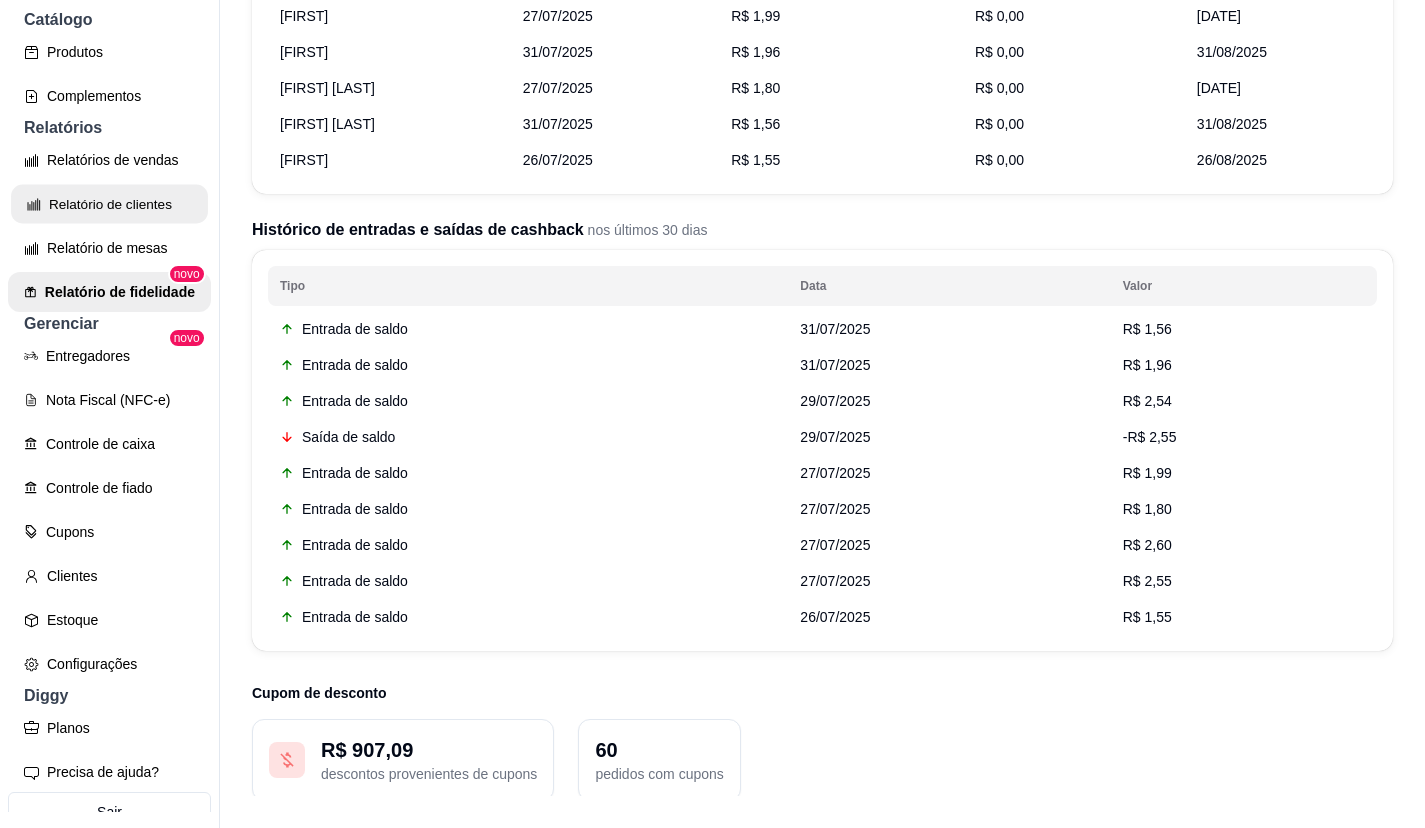 click on "Relatório de clientes" at bounding box center (109, 204) 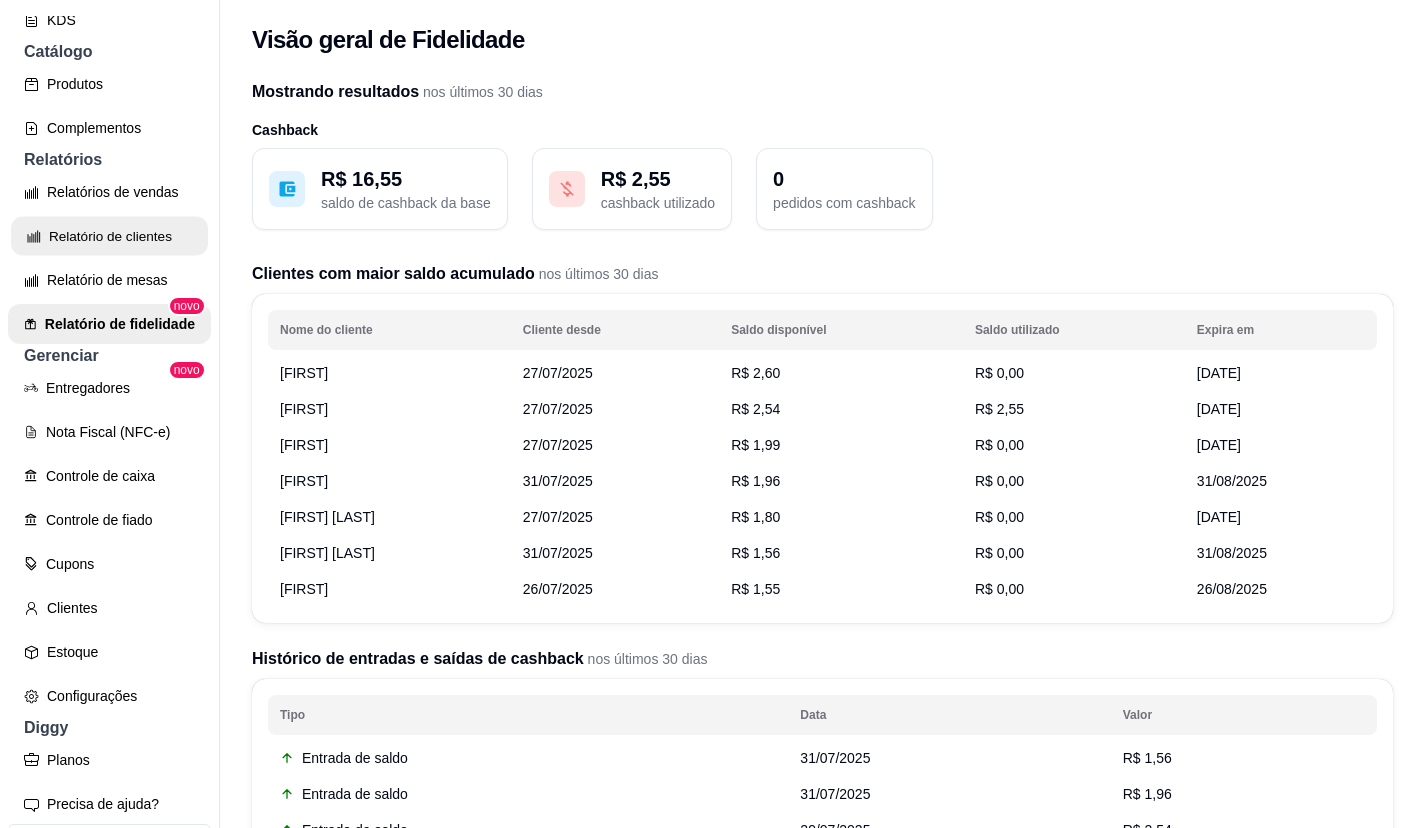 select on "30" 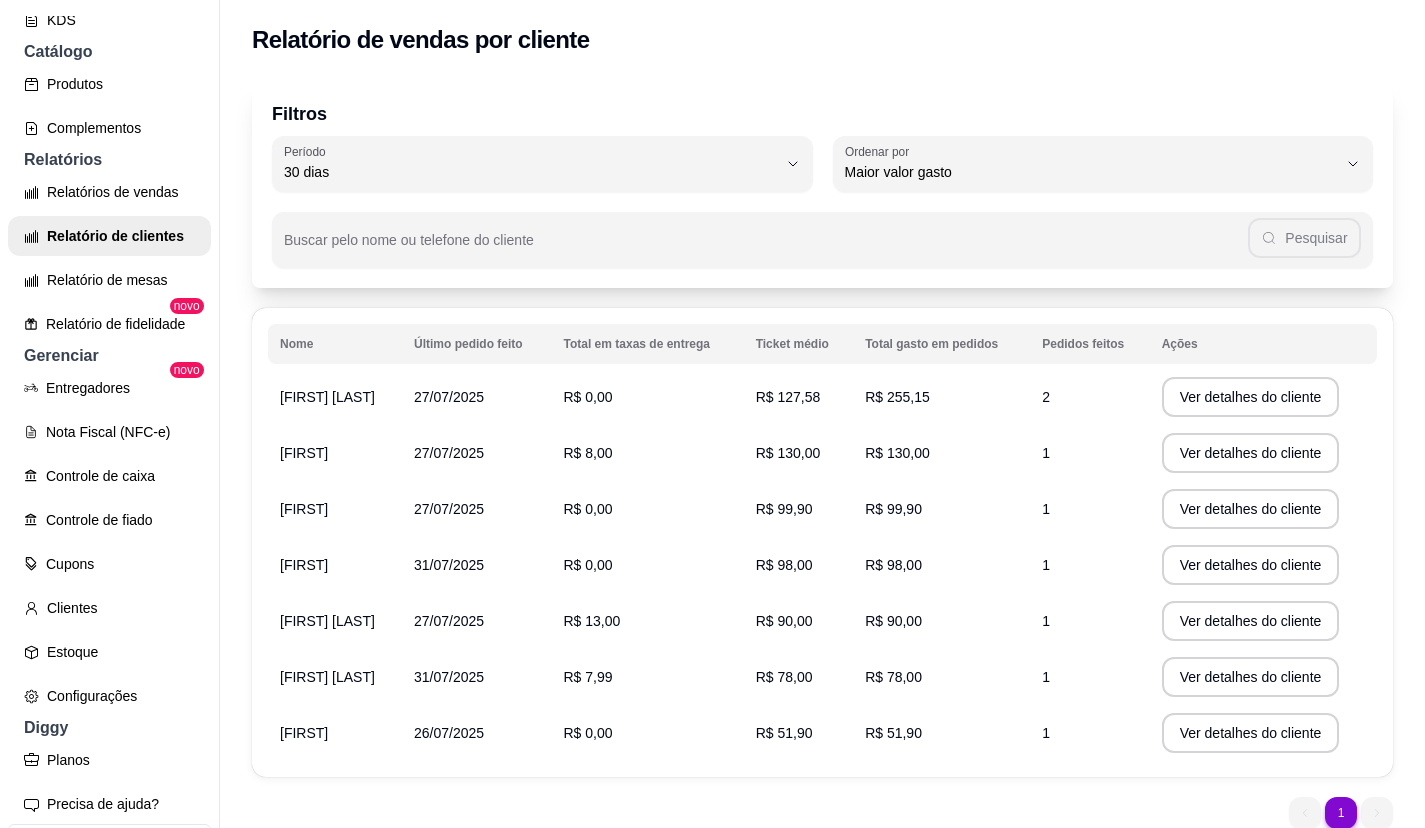 scroll, scrollTop: 96, scrollLeft: 0, axis: vertical 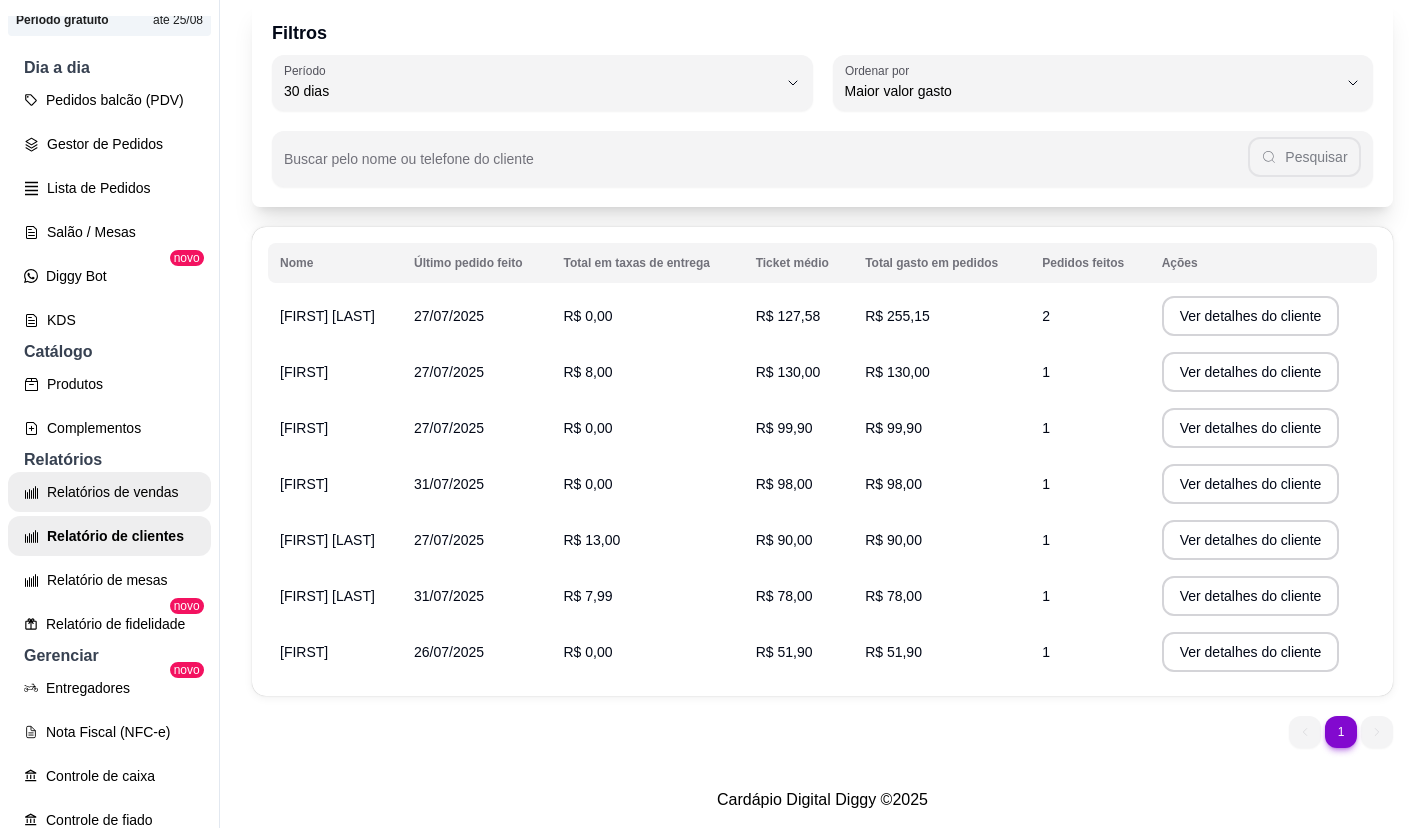 click on "Relatórios de vendas" at bounding box center [109, 492] 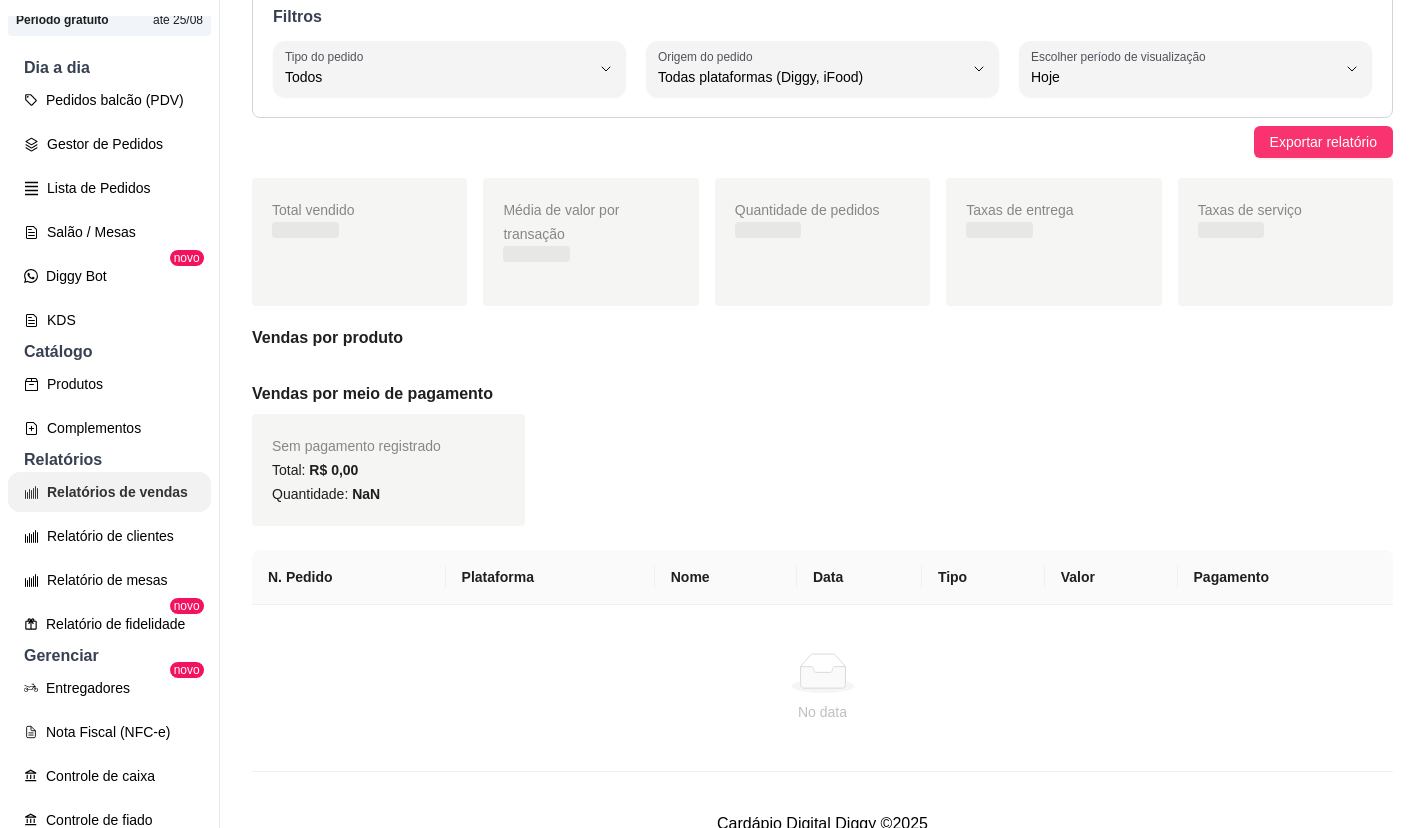 scroll, scrollTop: 0, scrollLeft: 0, axis: both 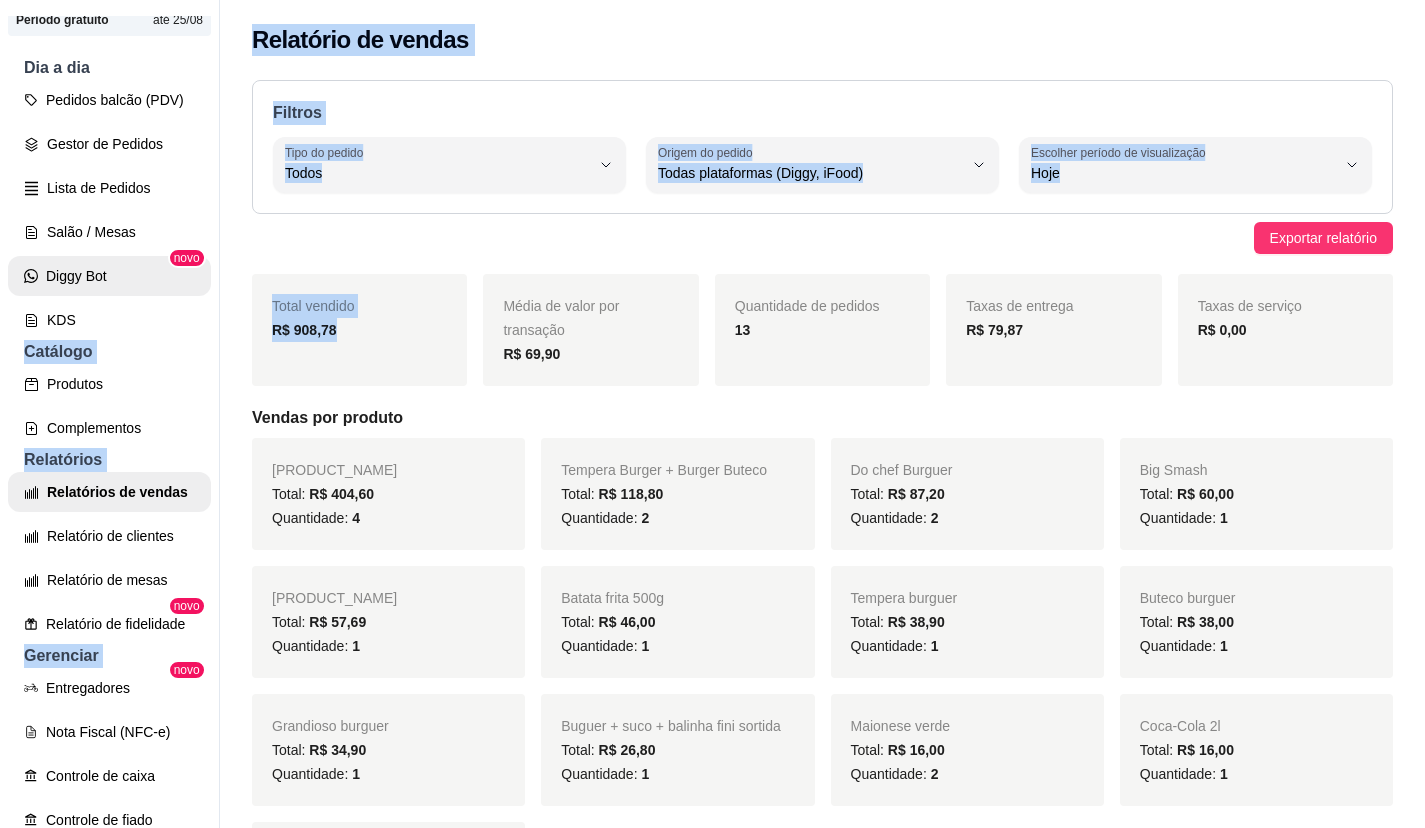 drag, startPoint x: 348, startPoint y: 332, endPoint x: 184, endPoint y: 318, distance: 164.59648 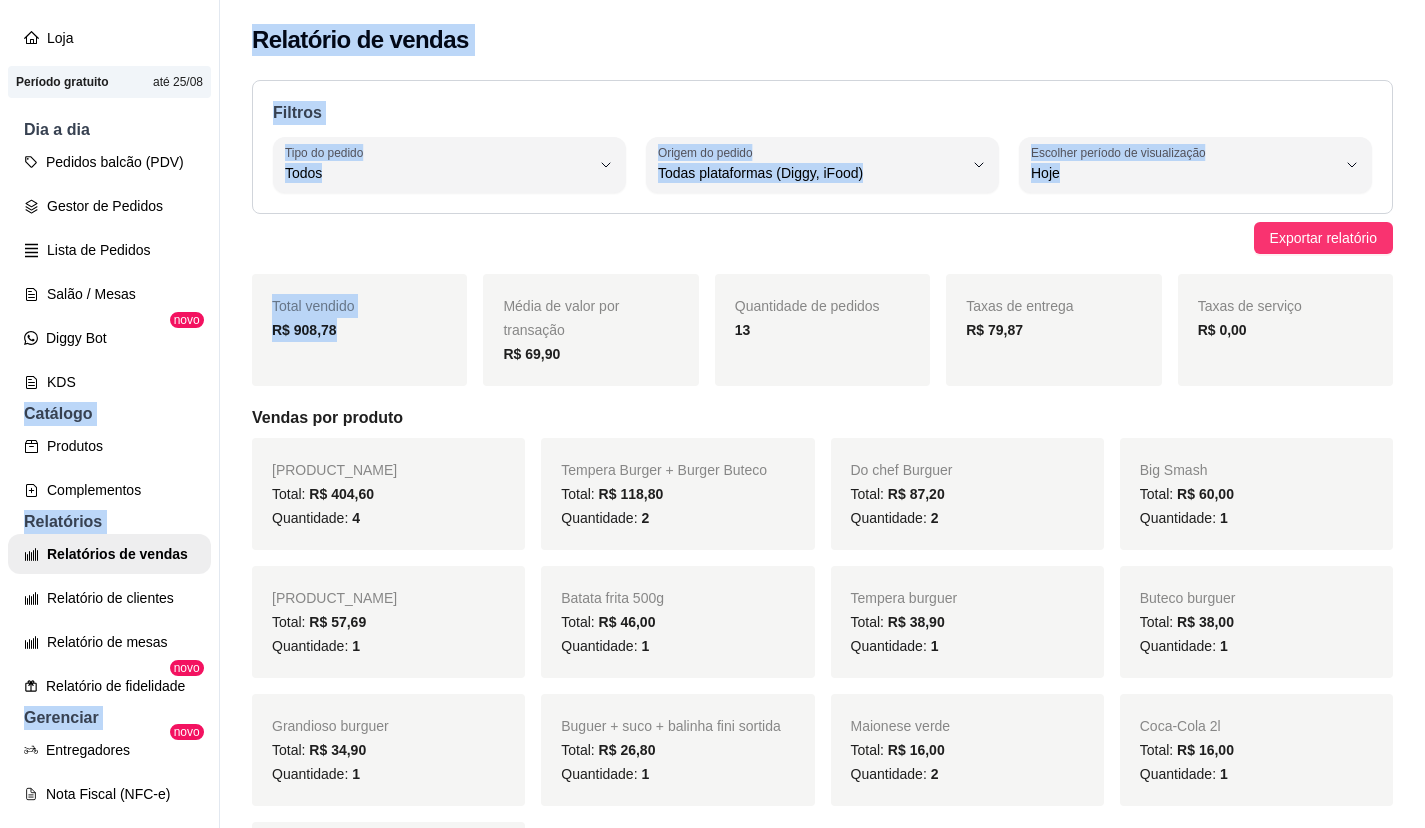 scroll, scrollTop: 0, scrollLeft: 0, axis: both 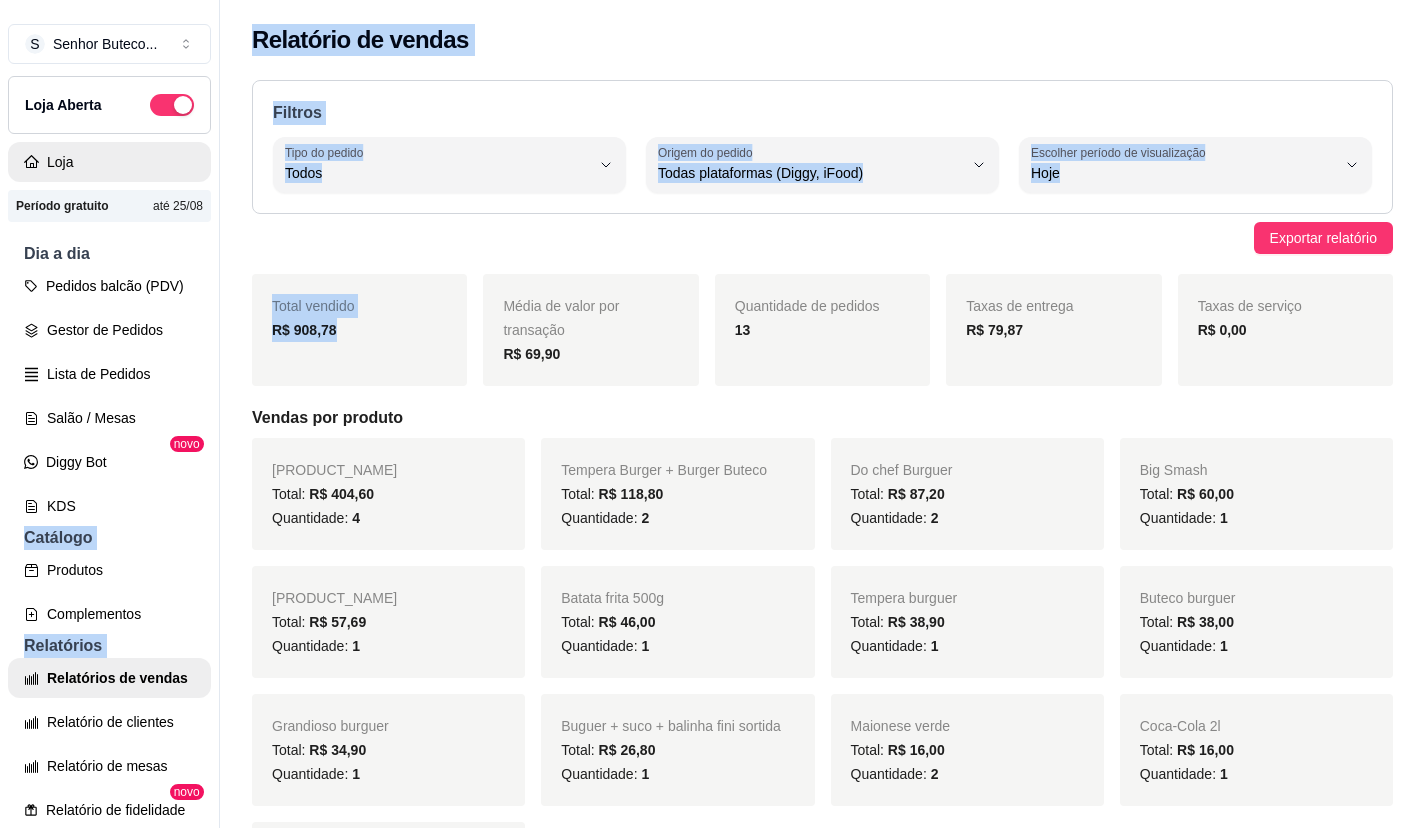 click on "Loja" at bounding box center [109, 162] 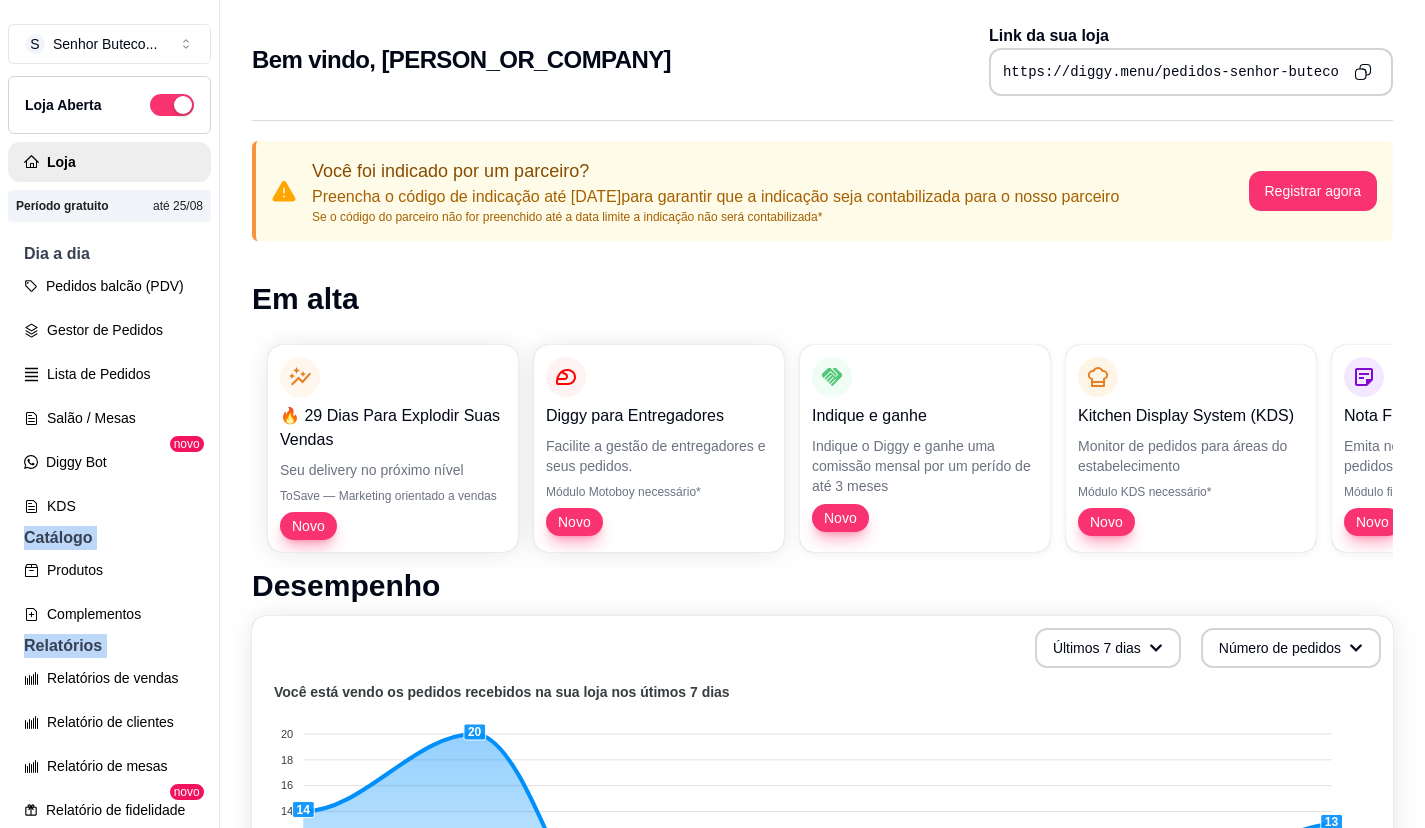 scroll, scrollTop: 32, scrollLeft: 0, axis: vertical 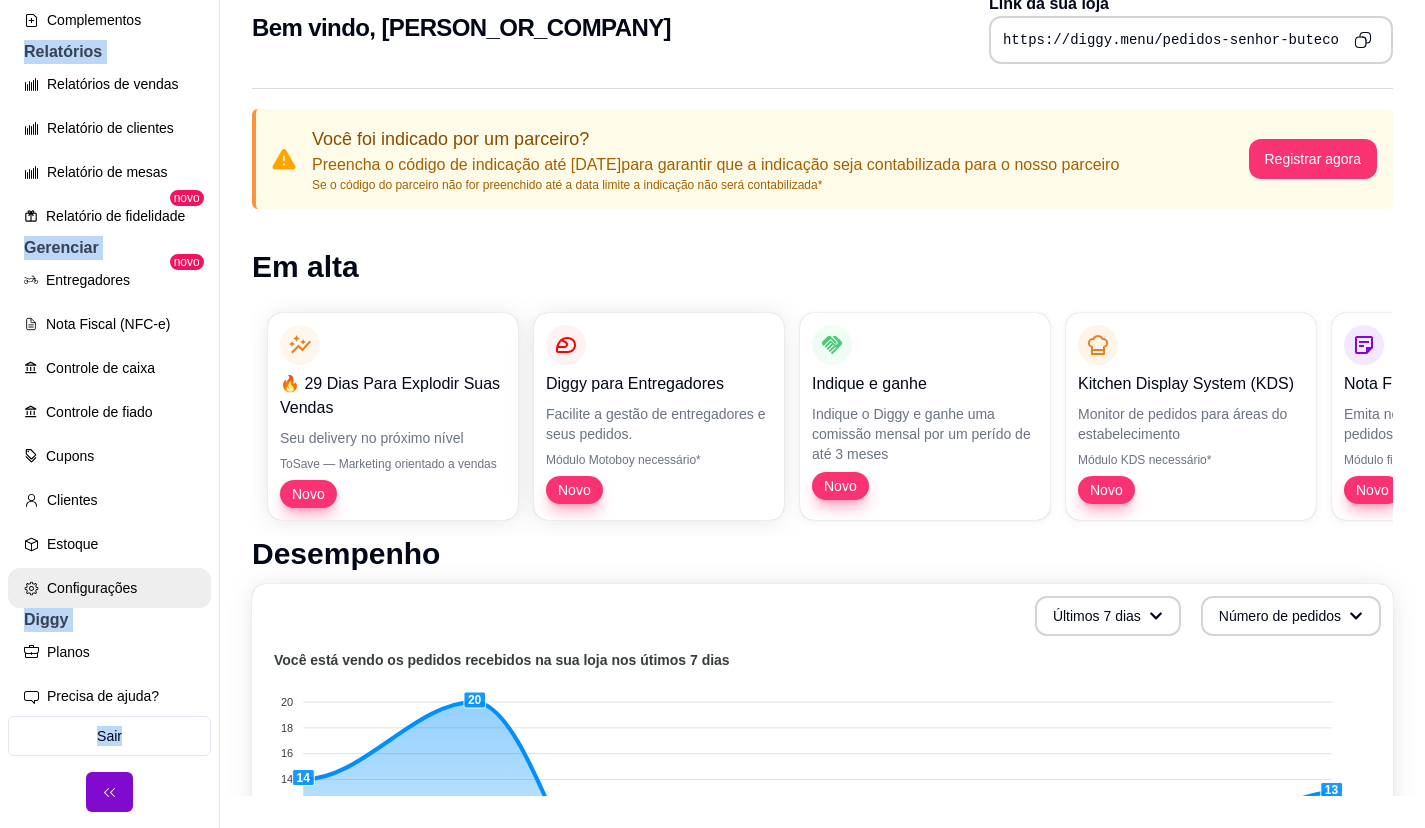 click on "Configurações" at bounding box center (109, 588) 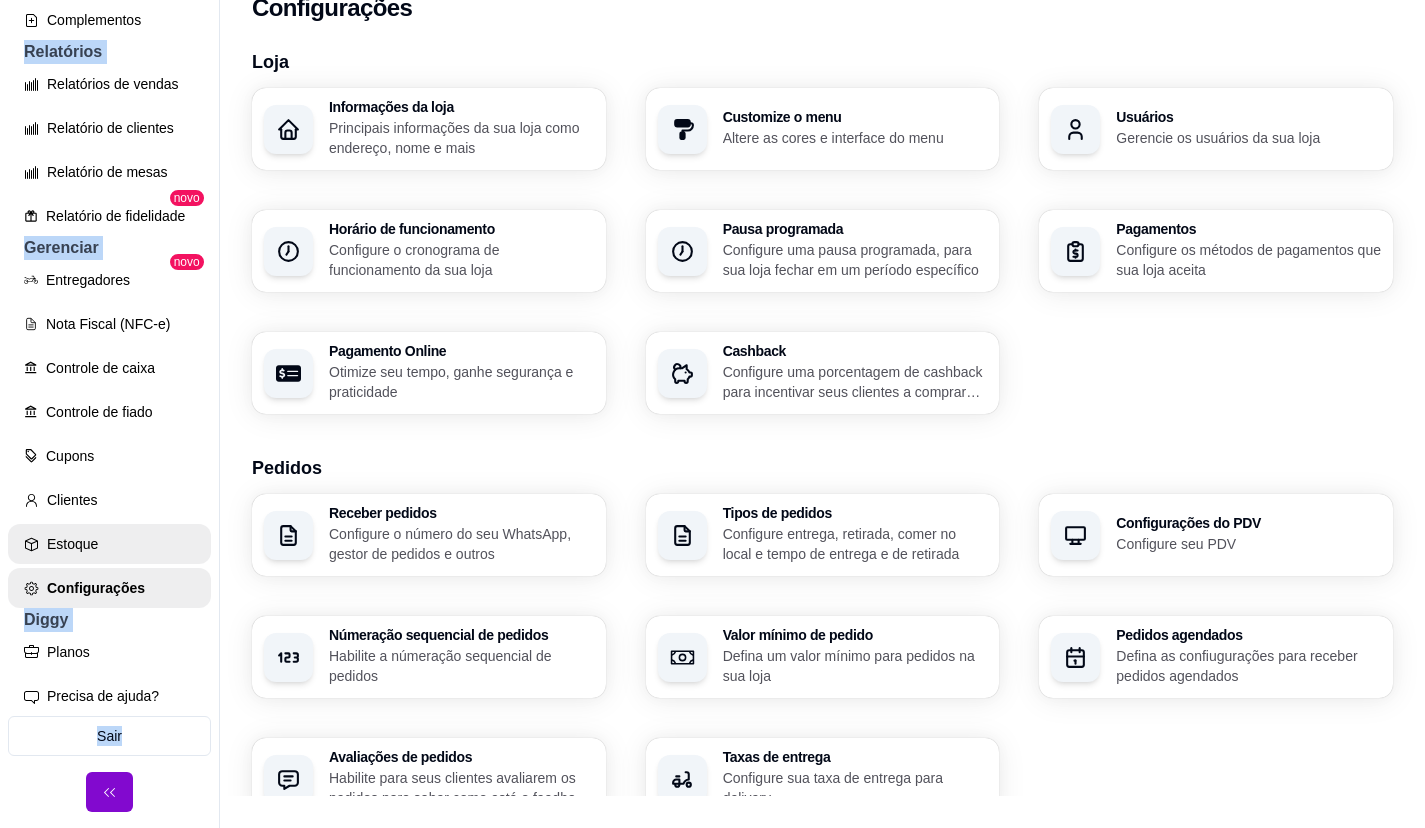 scroll, scrollTop: 0, scrollLeft: 0, axis: both 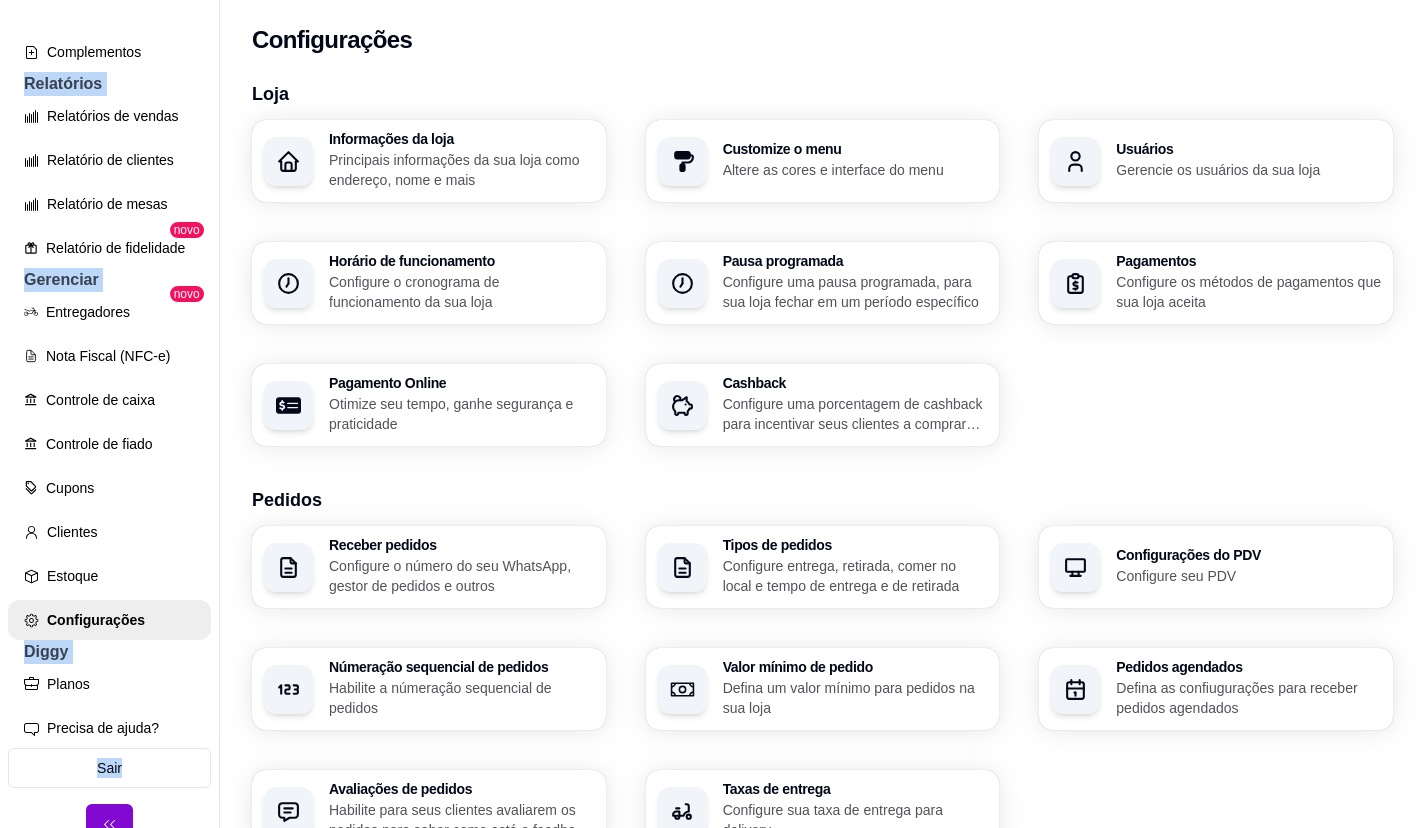 click on "Configure o cronograma de funcionamento da sua loja" at bounding box center [461, 292] 